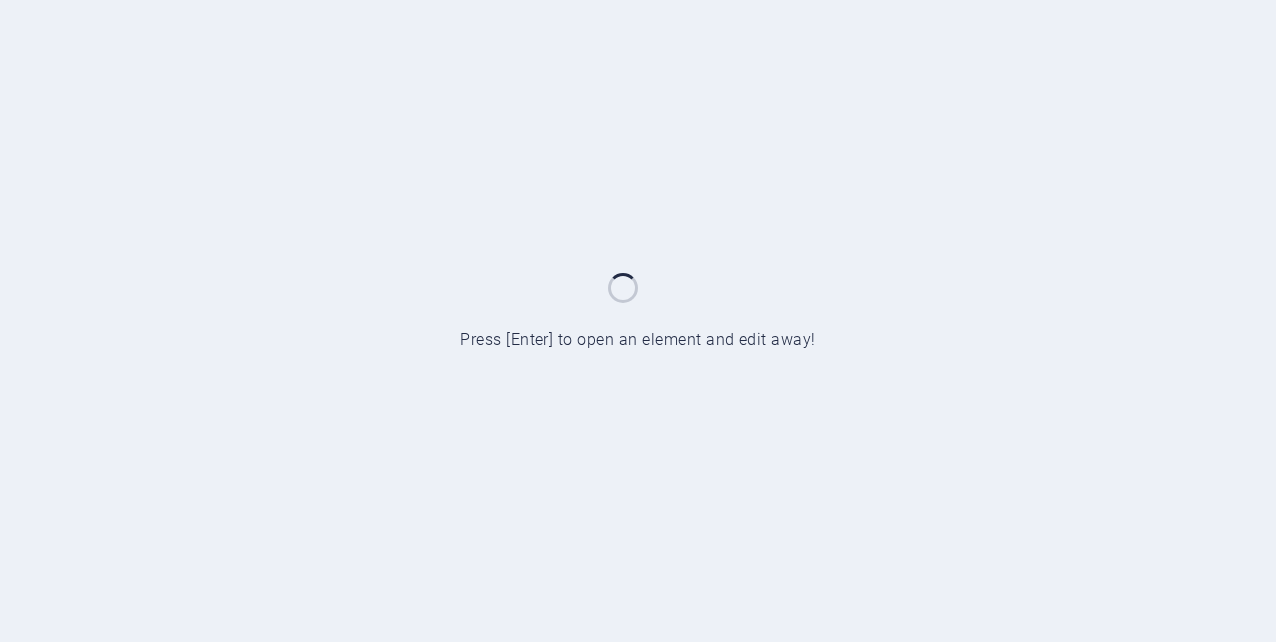 scroll, scrollTop: 0, scrollLeft: 0, axis: both 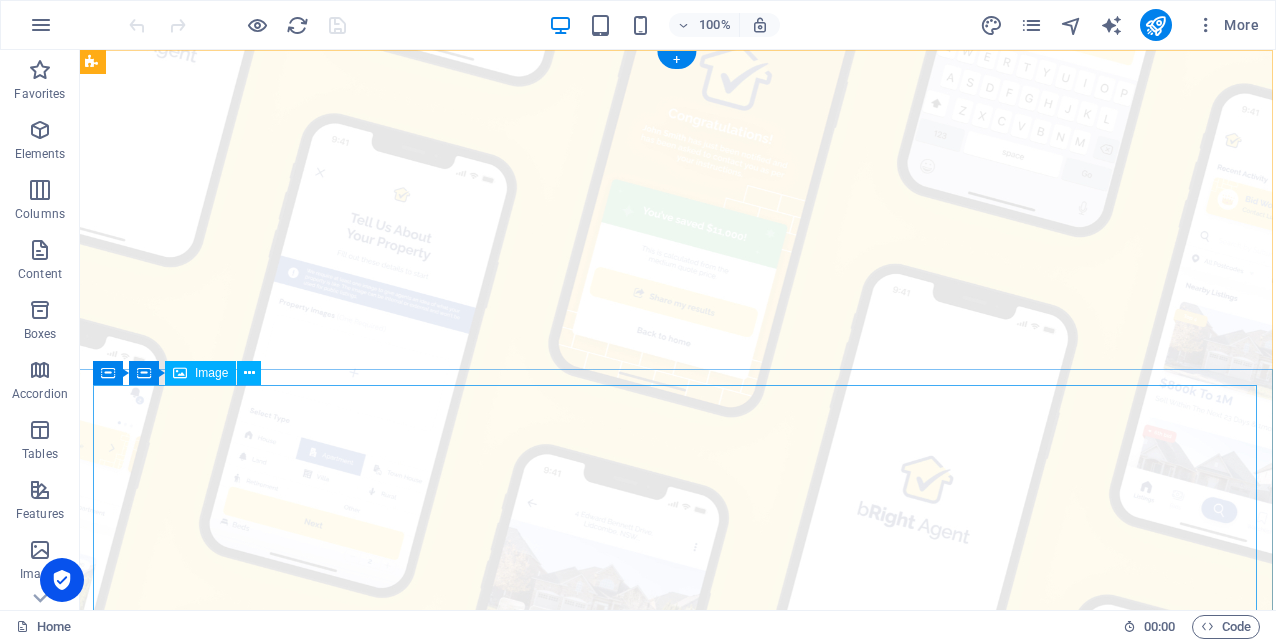click at bounding box center [675, 2510] 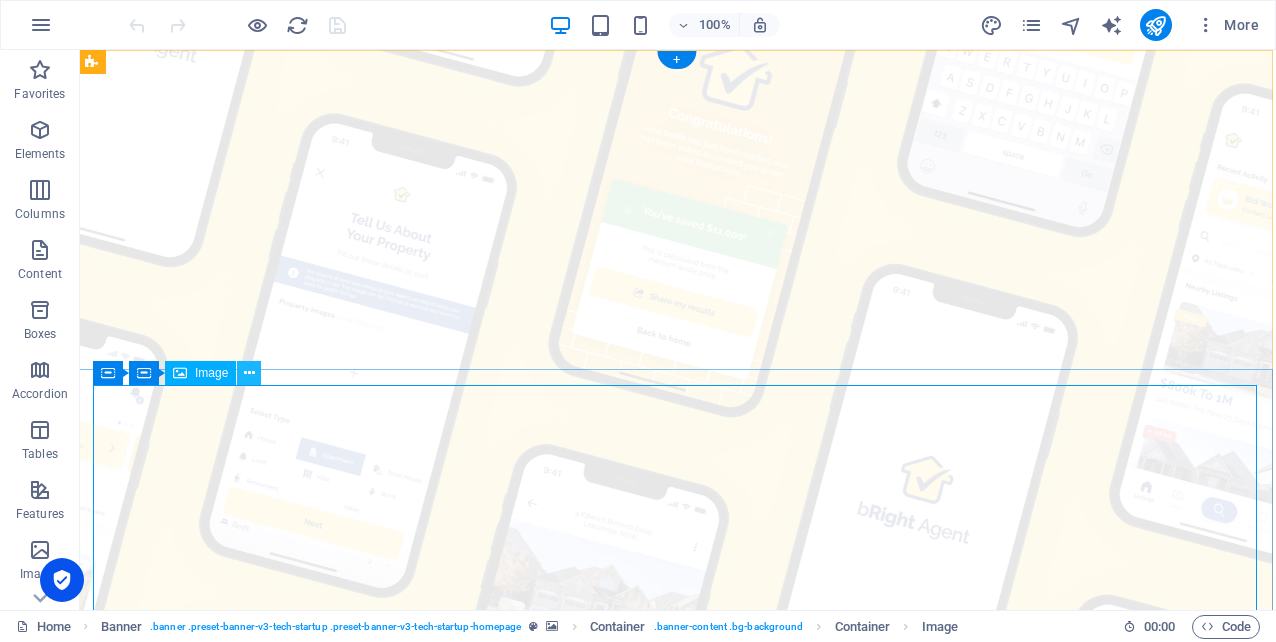 click at bounding box center [249, 373] 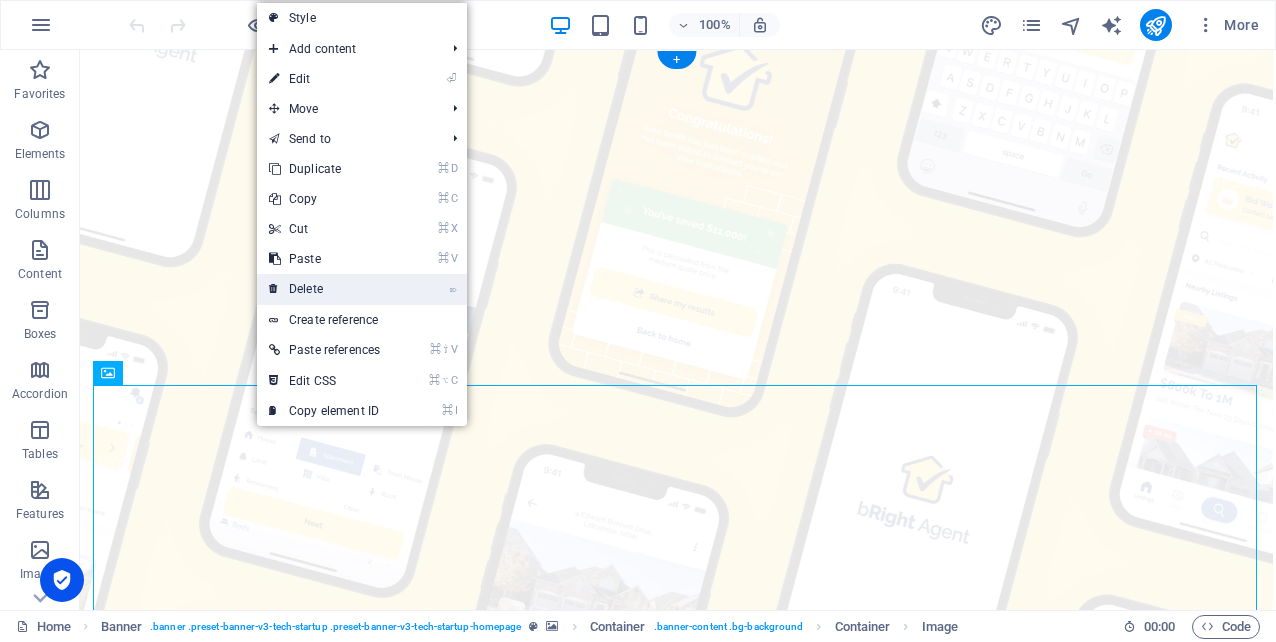 click on "⌦  Delete" at bounding box center (324, 289) 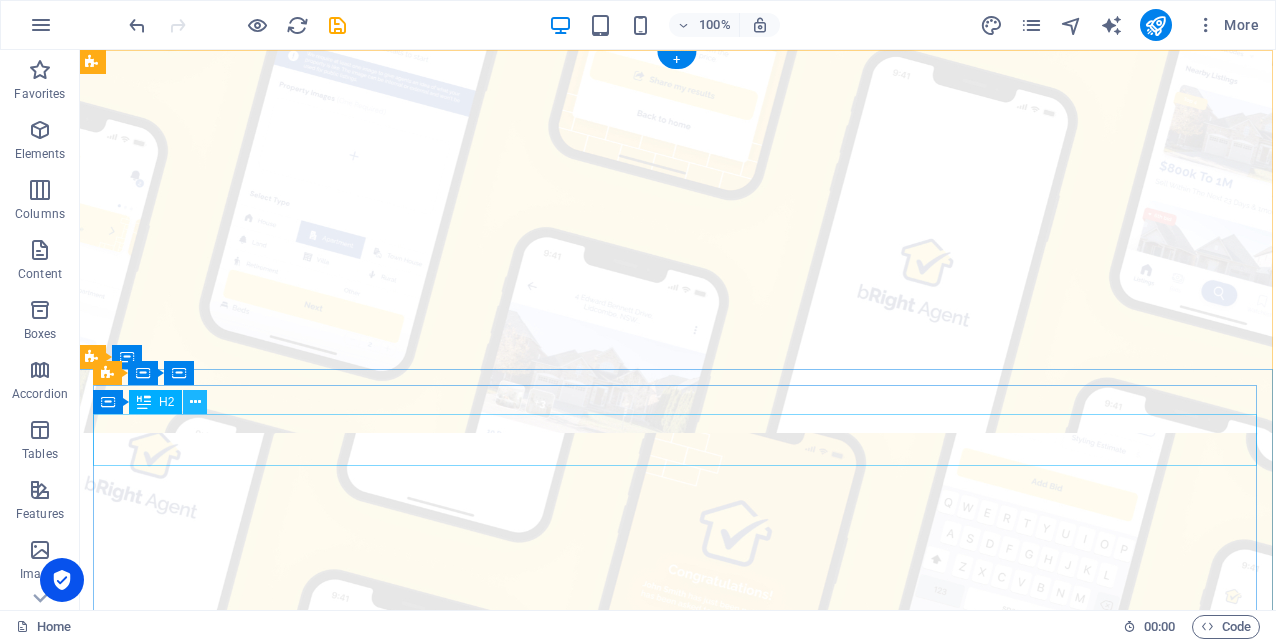 click at bounding box center [195, 402] 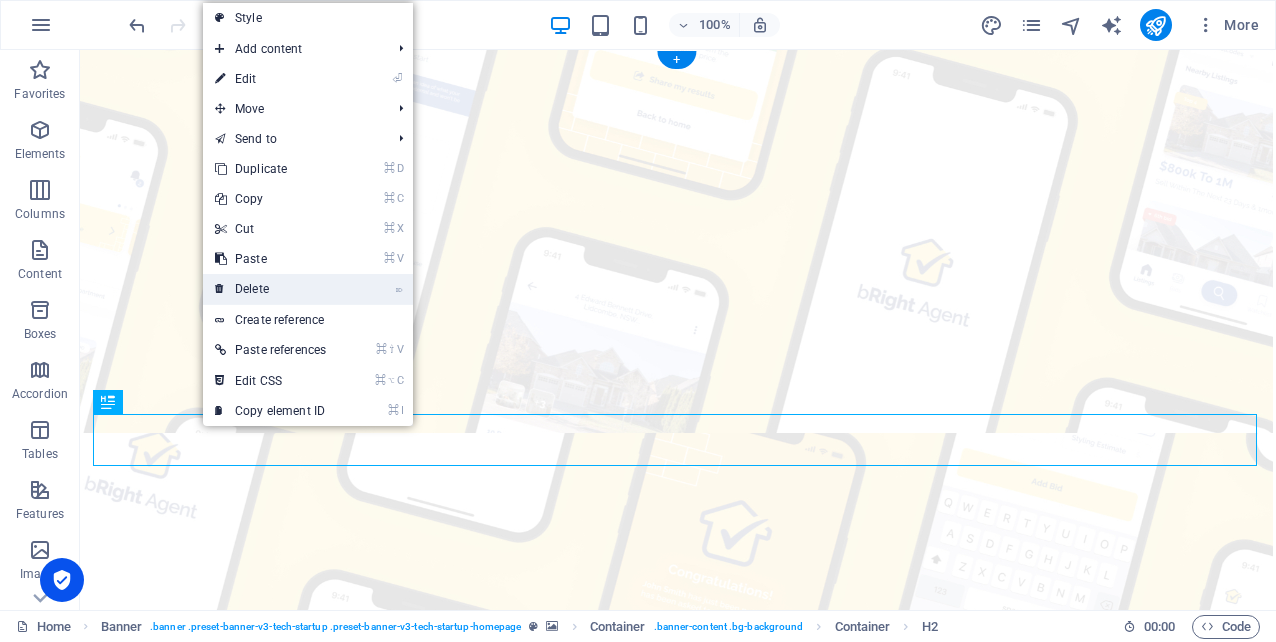 click on "⌦  Delete" at bounding box center (308, 289) 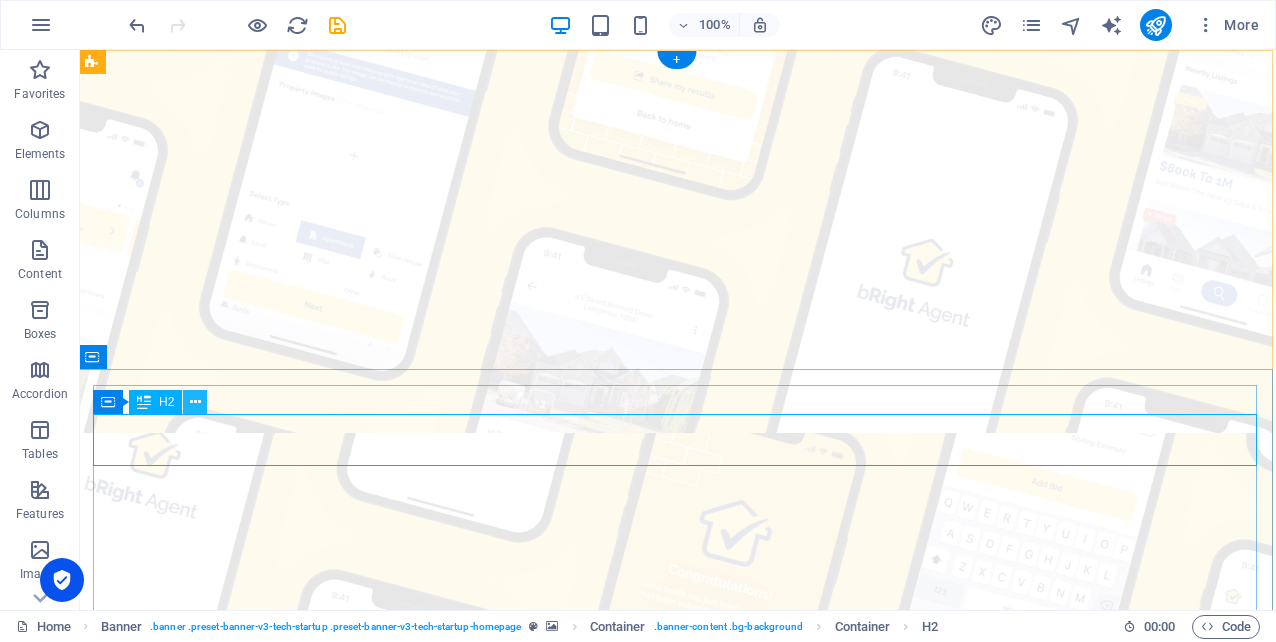 click at bounding box center (195, 402) 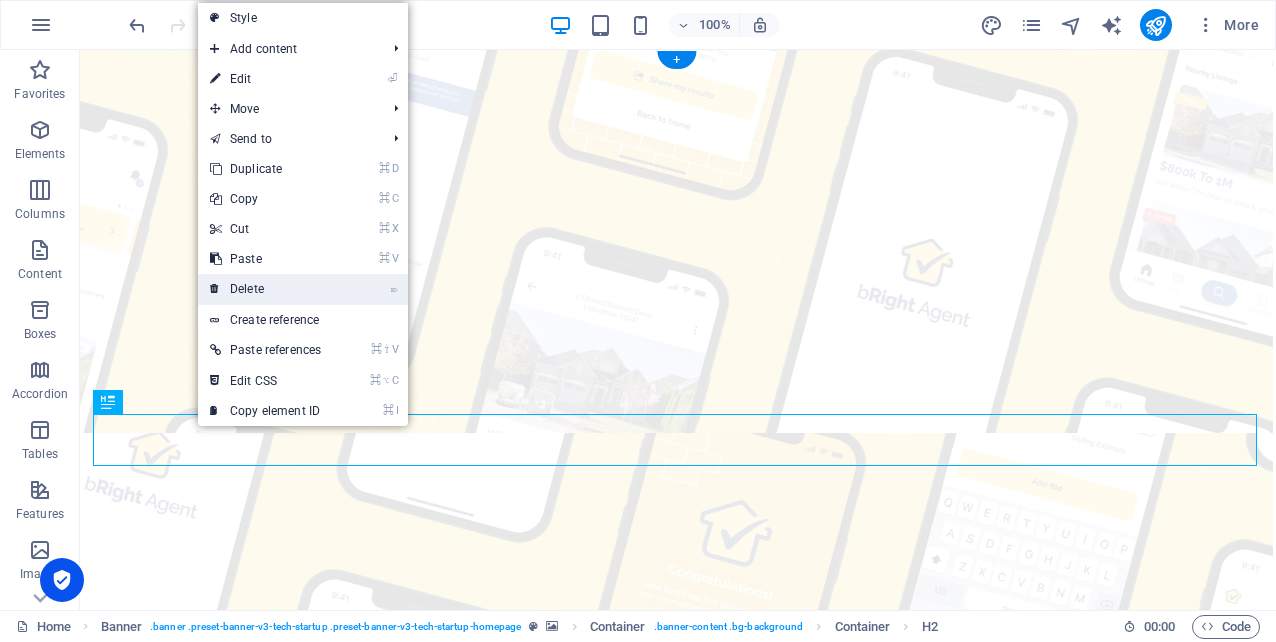 click on "⌦  Delete" at bounding box center [265, 289] 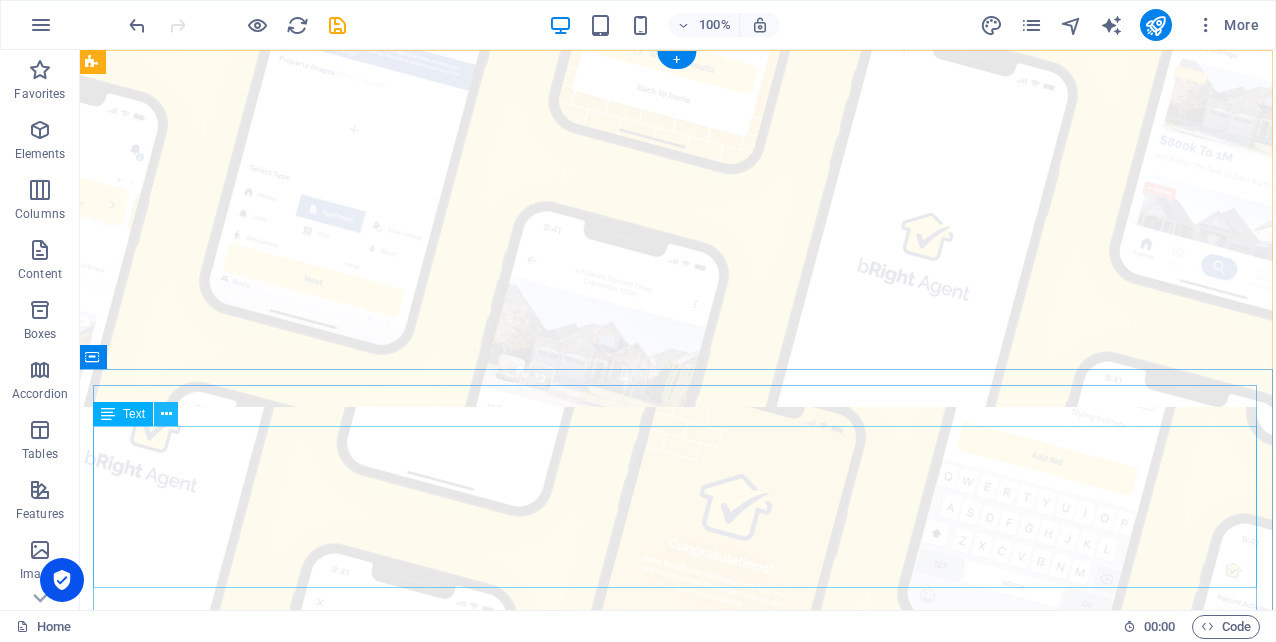 click at bounding box center [166, 414] 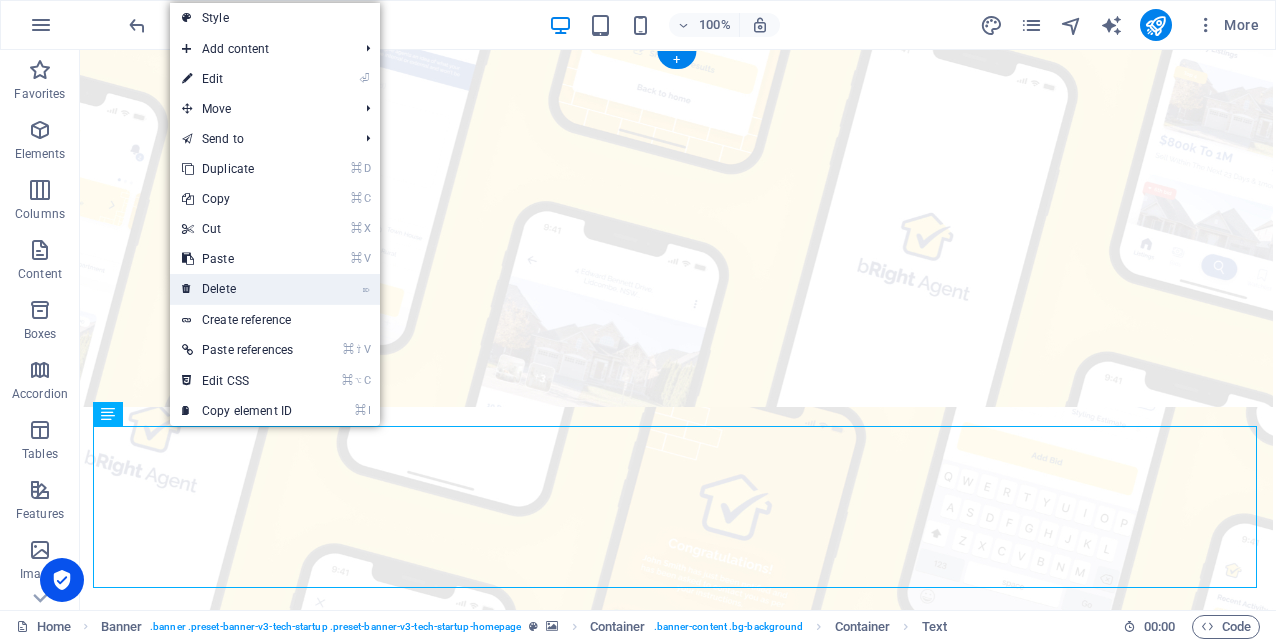 click on "⌦  Delete" at bounding box center (237, 289) 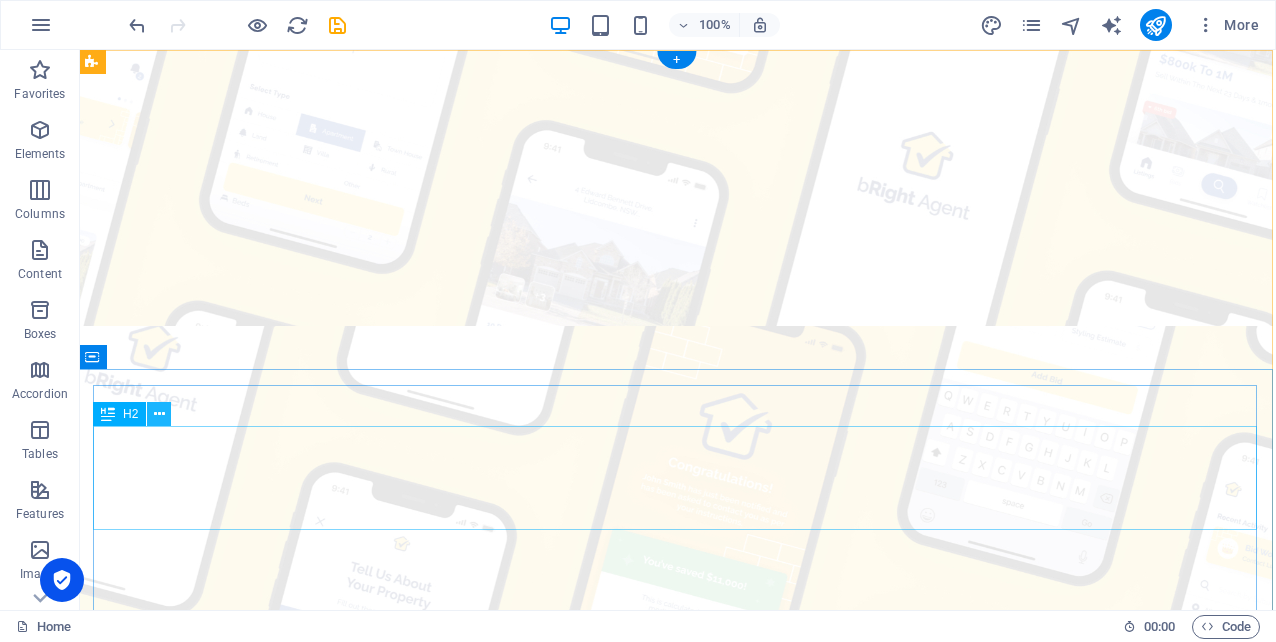 click at bounding box center (159, 414) 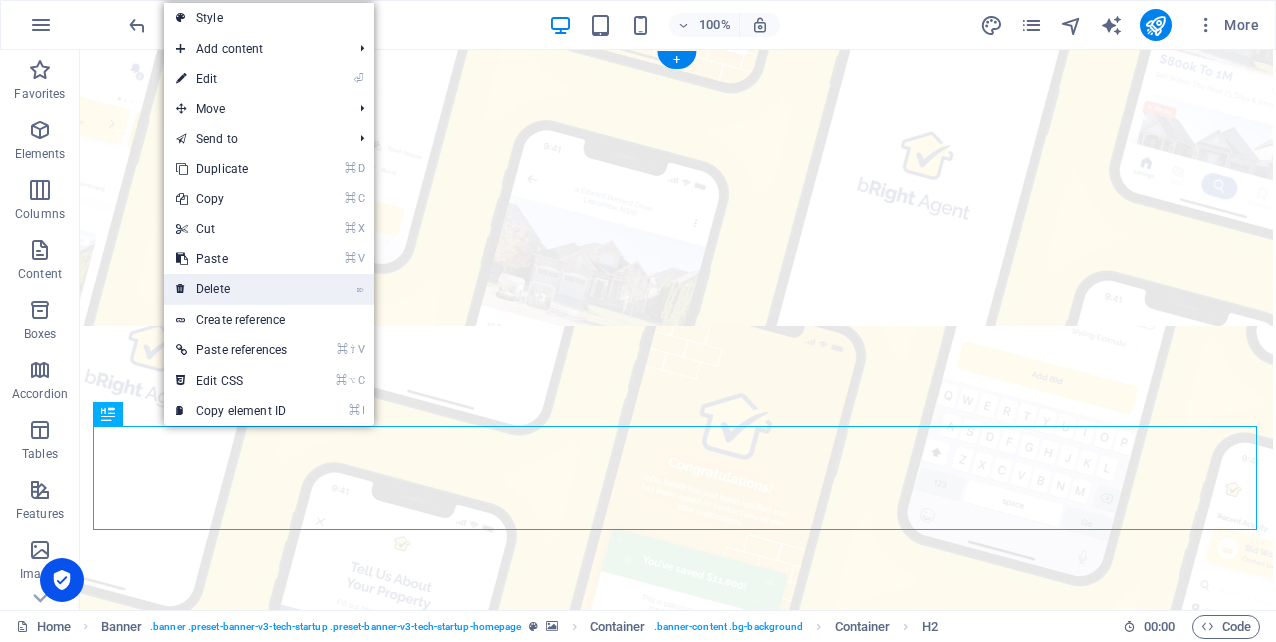 drag, startPoint x: 234, startPoint y: 291, endPoint x: 155, endPoint y: 241, distance: 93.49332 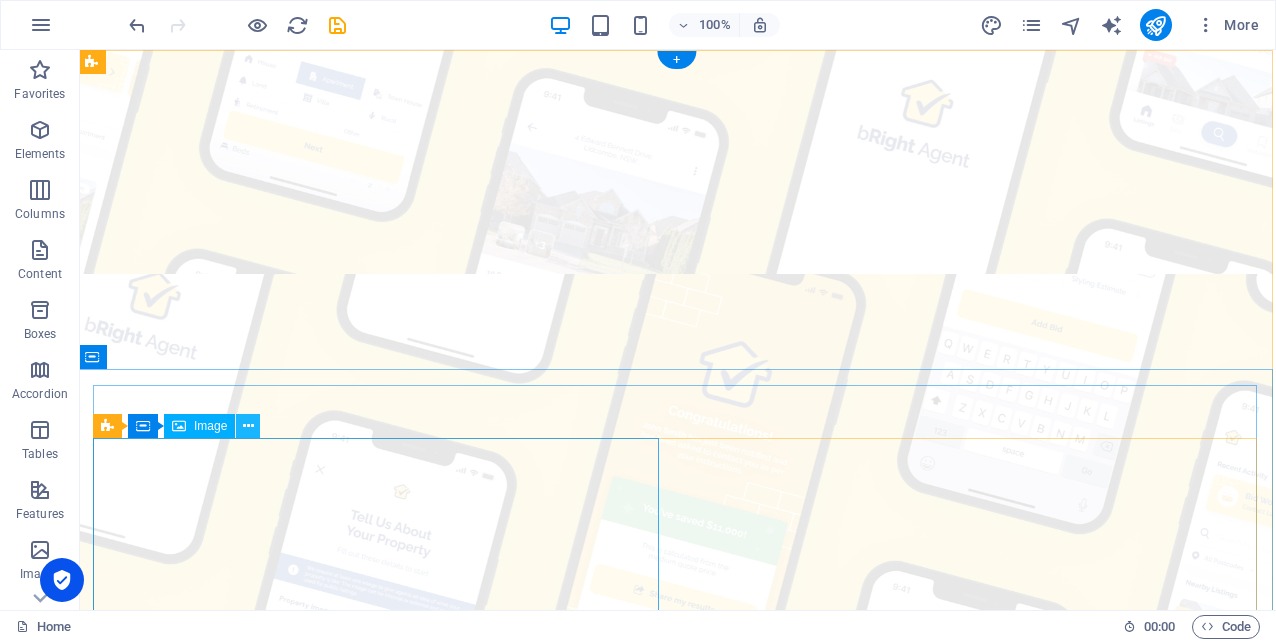 click at bounding box center [248, 426] 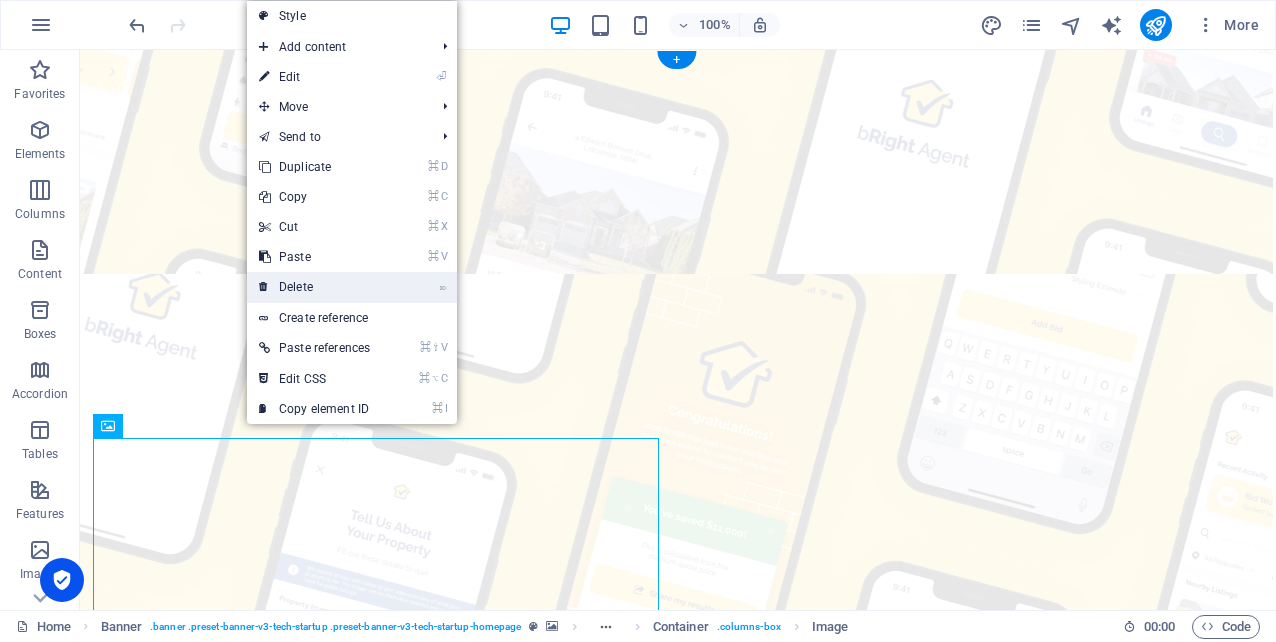 click on "⌦  Delete" at bounding box center [314, 287] 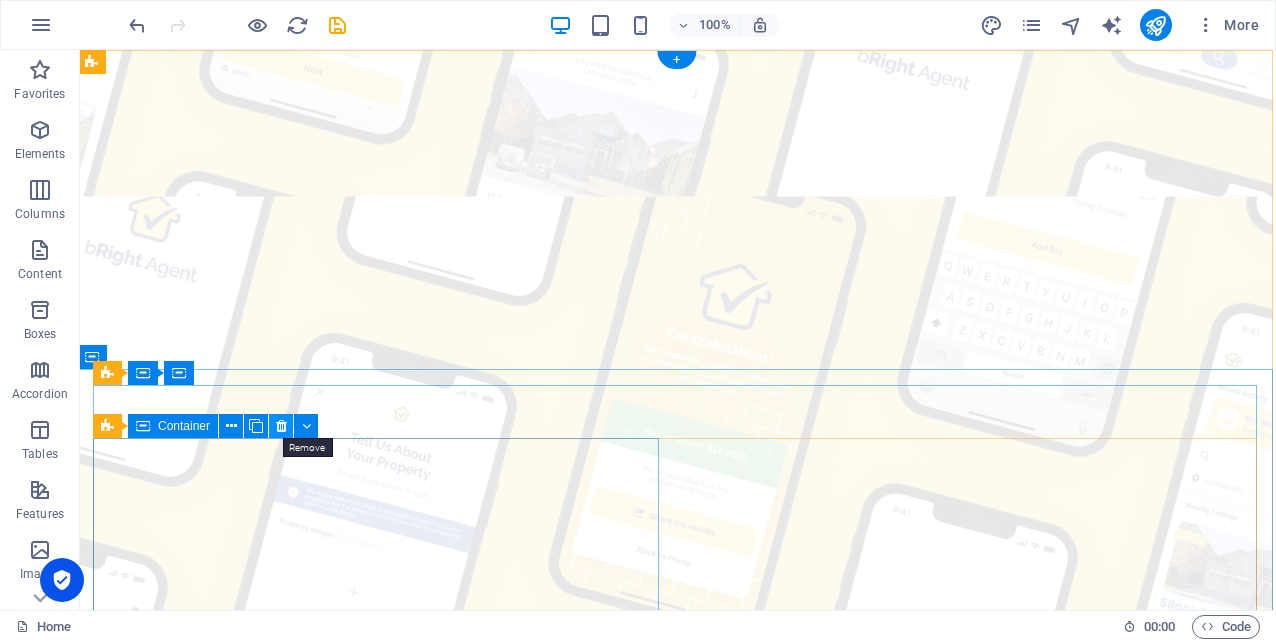 click at bounding box center (281, 426) 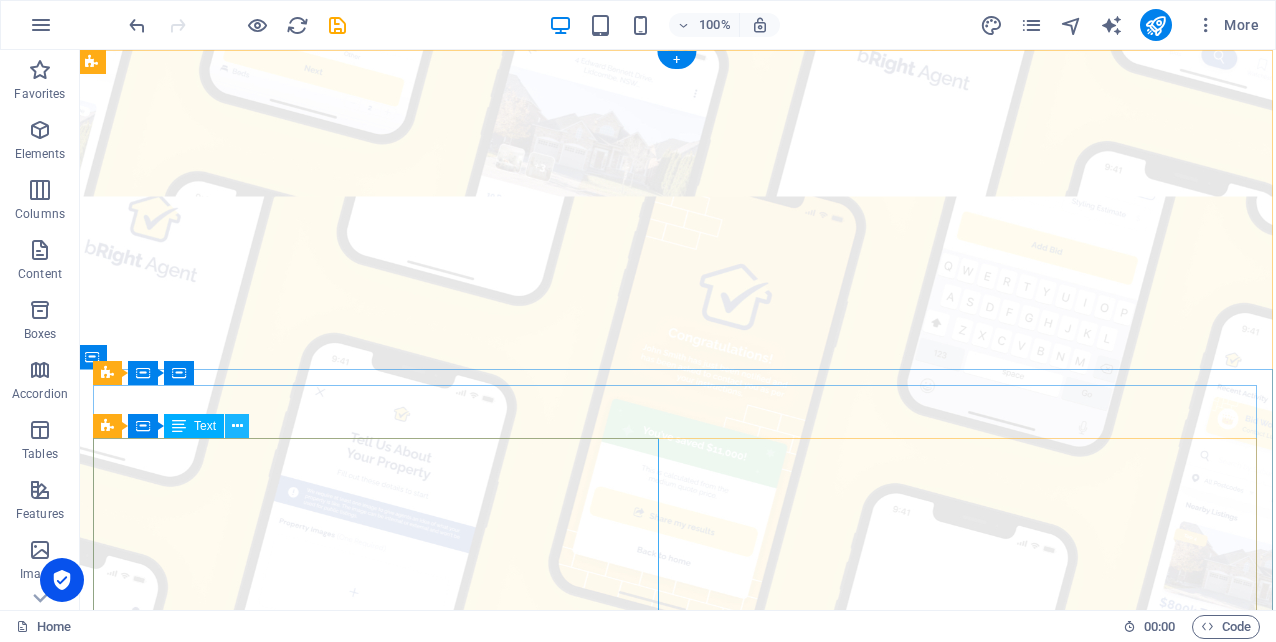 click at bounding box center (237, 426) 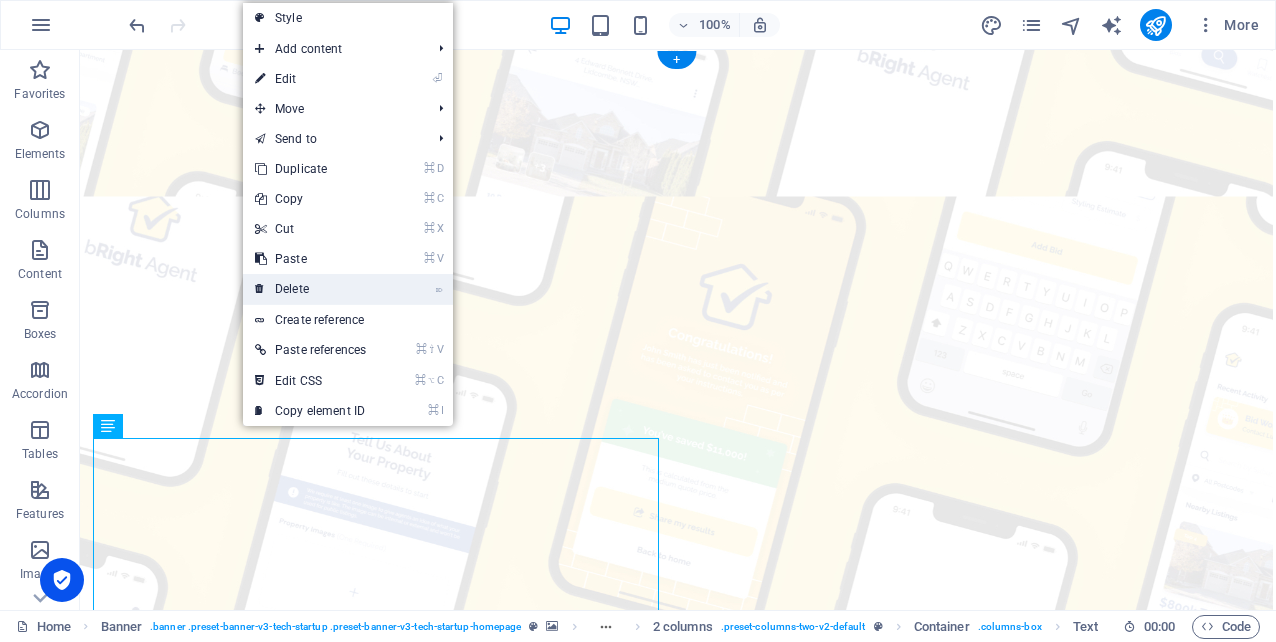 click on "⌦  Delete" at bounding box center [310, 289] 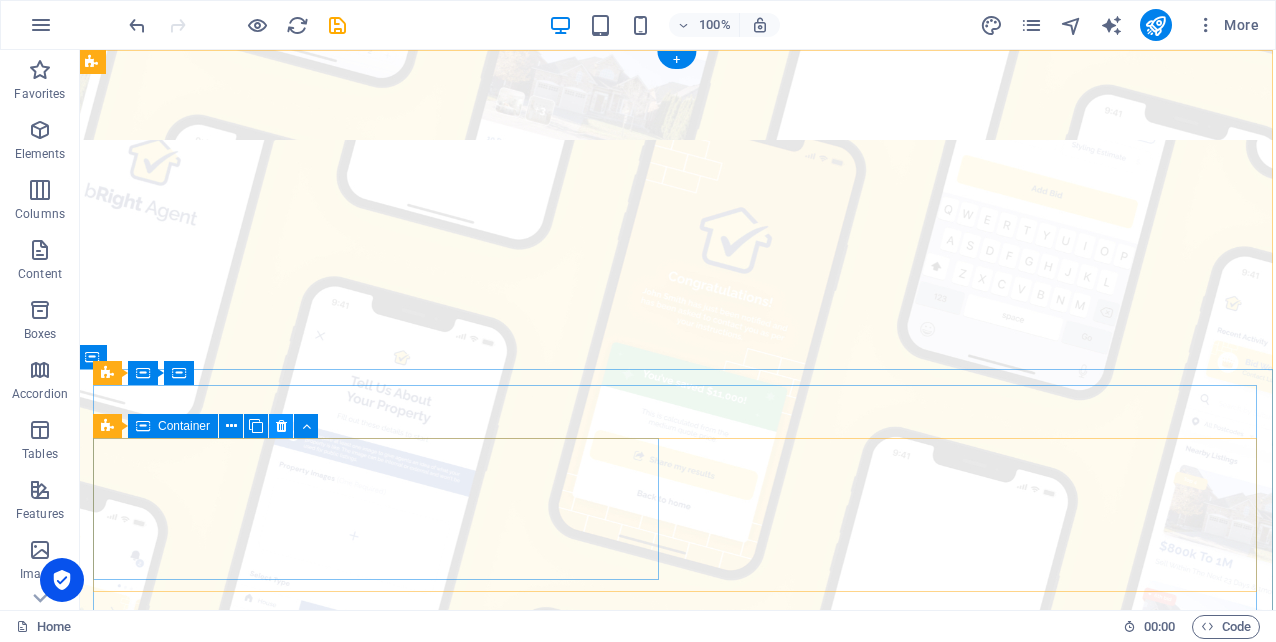 click at bounding box center (281, 426) 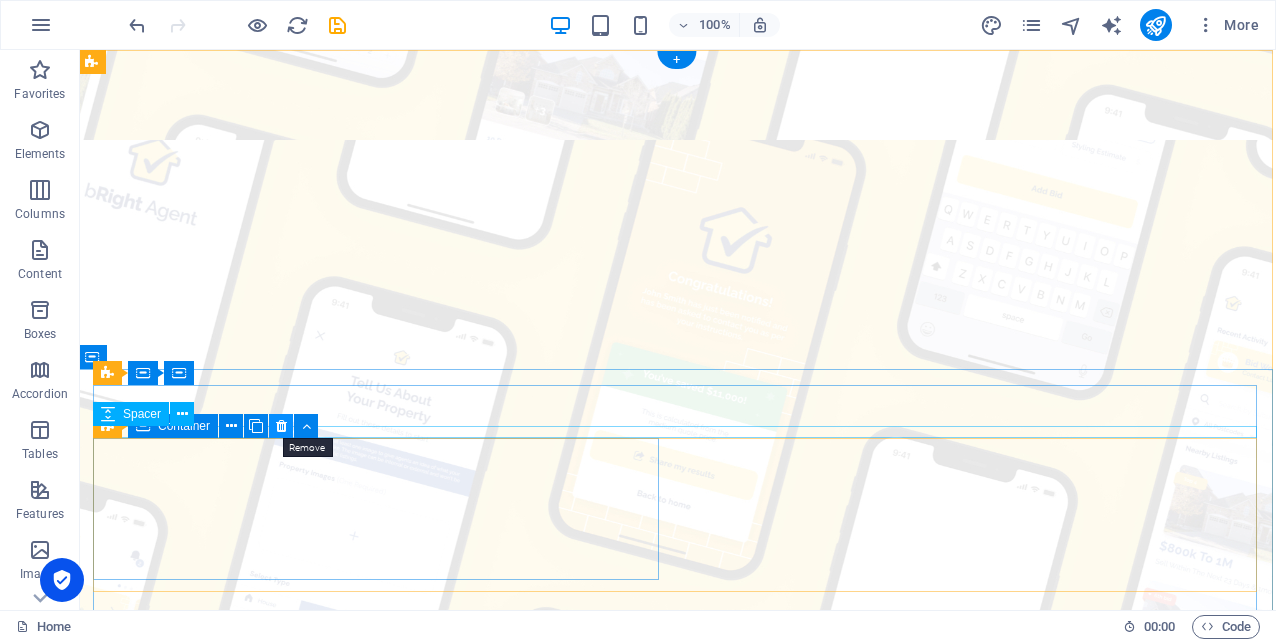 click at bounding box center [281, 426] 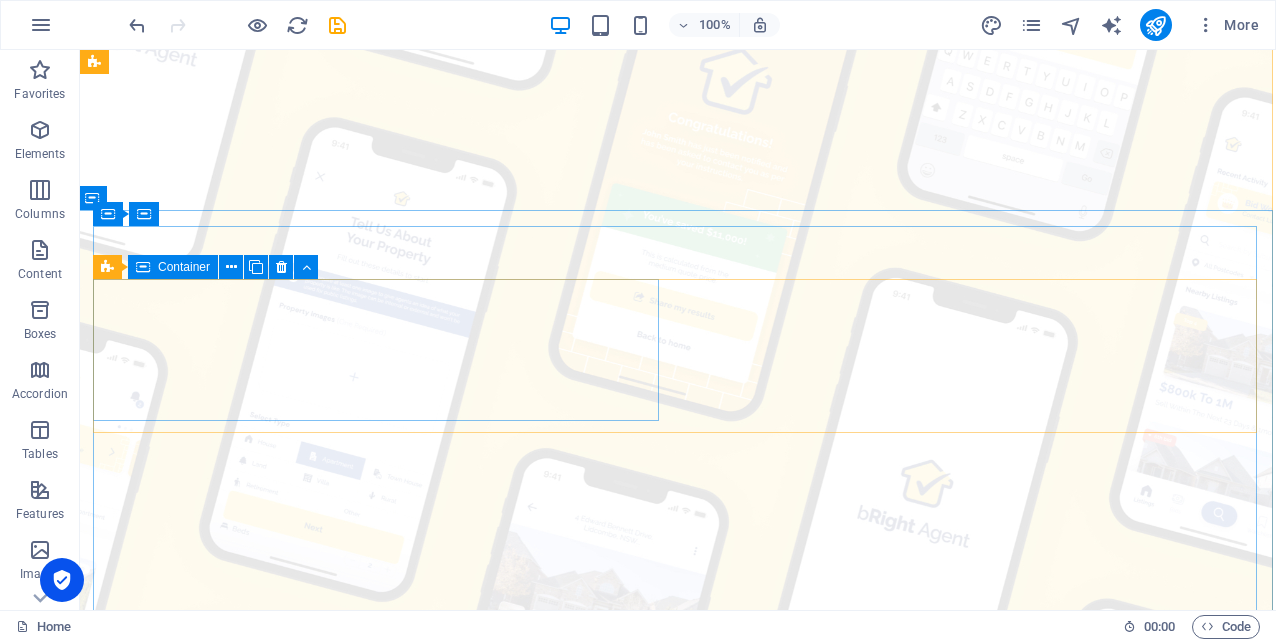 scroll, scrollTop: 176, scrollLeft: 3, axis: both 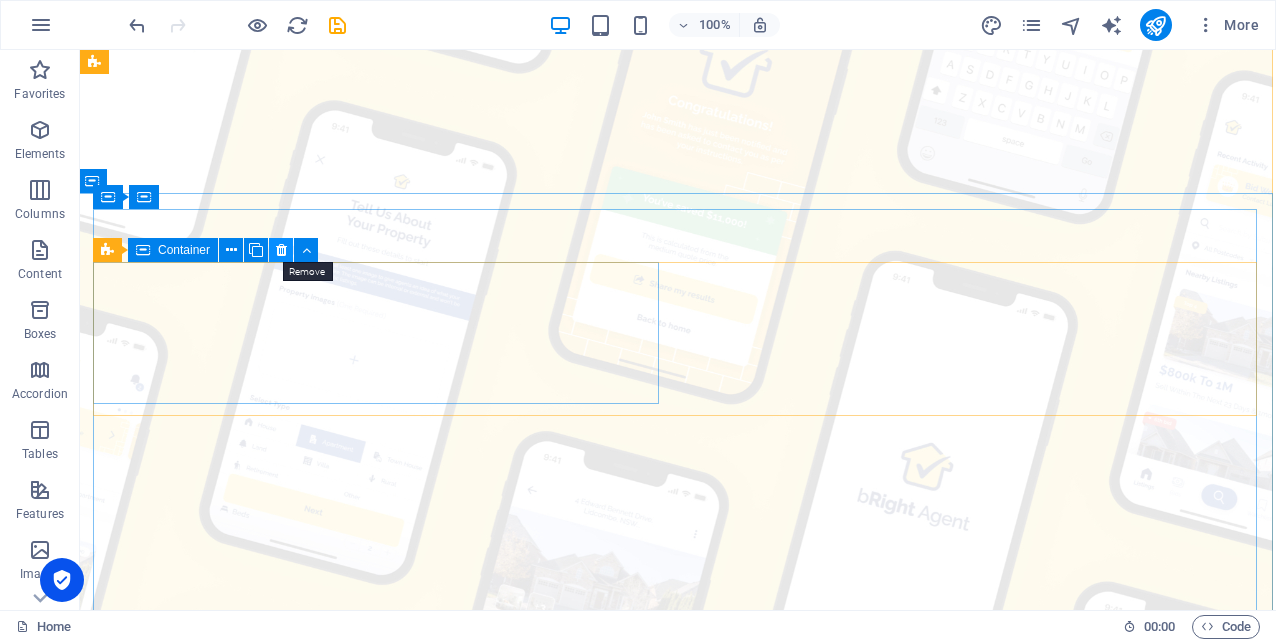 click at bounding box center (281, 250) 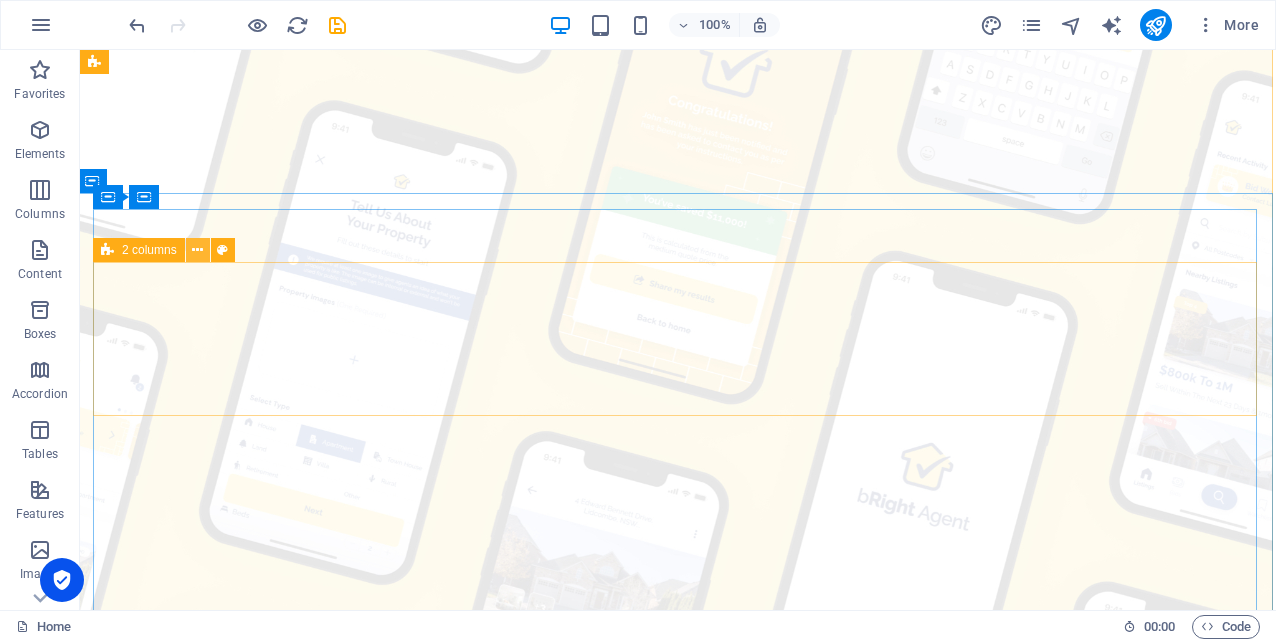 click at bounding box center (197, 250) 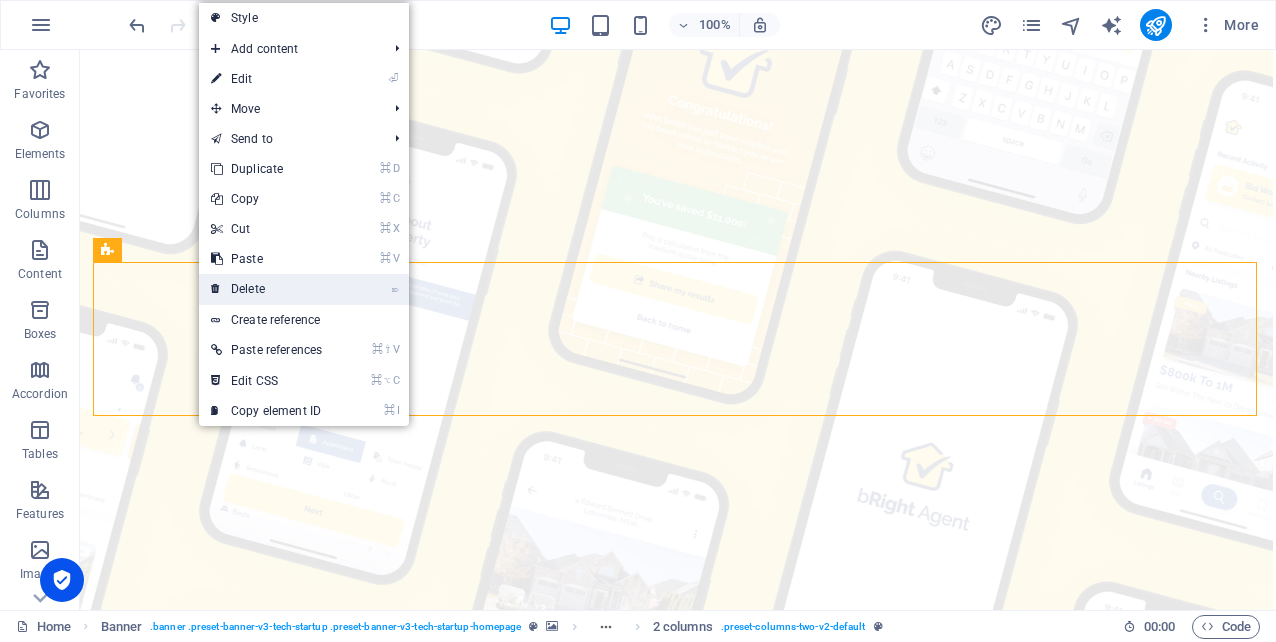 click on "⌦  Delete" at bounding box center [266, 289] 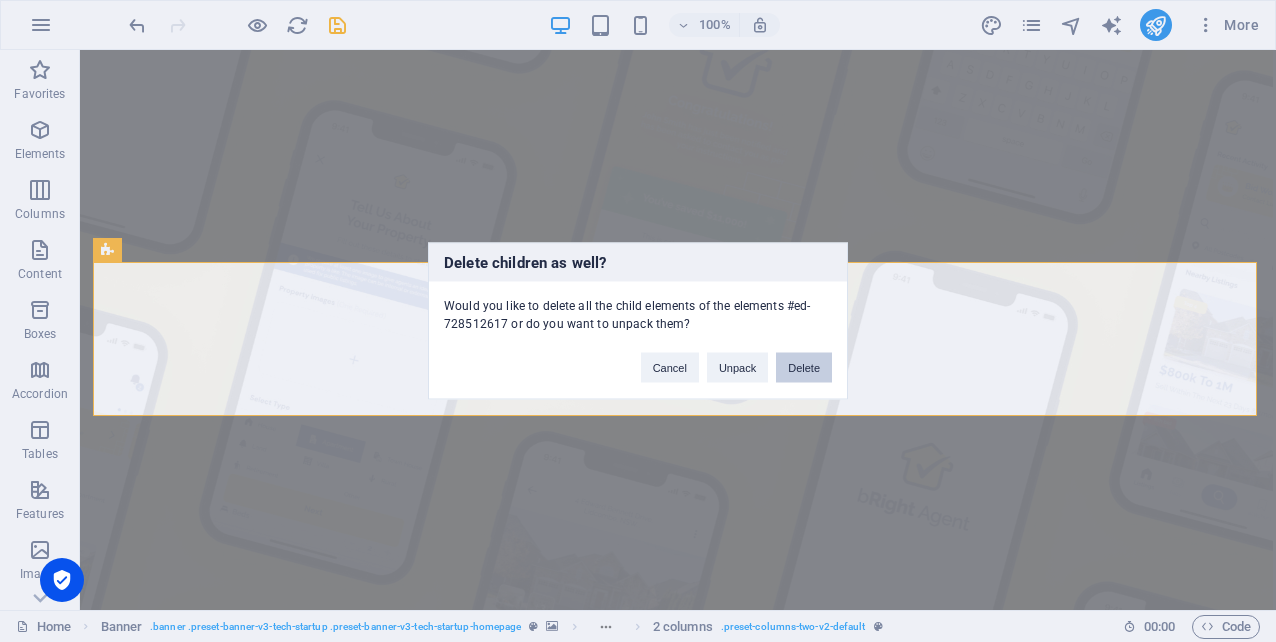 click on "Delete" at bounding box center [804, 368] 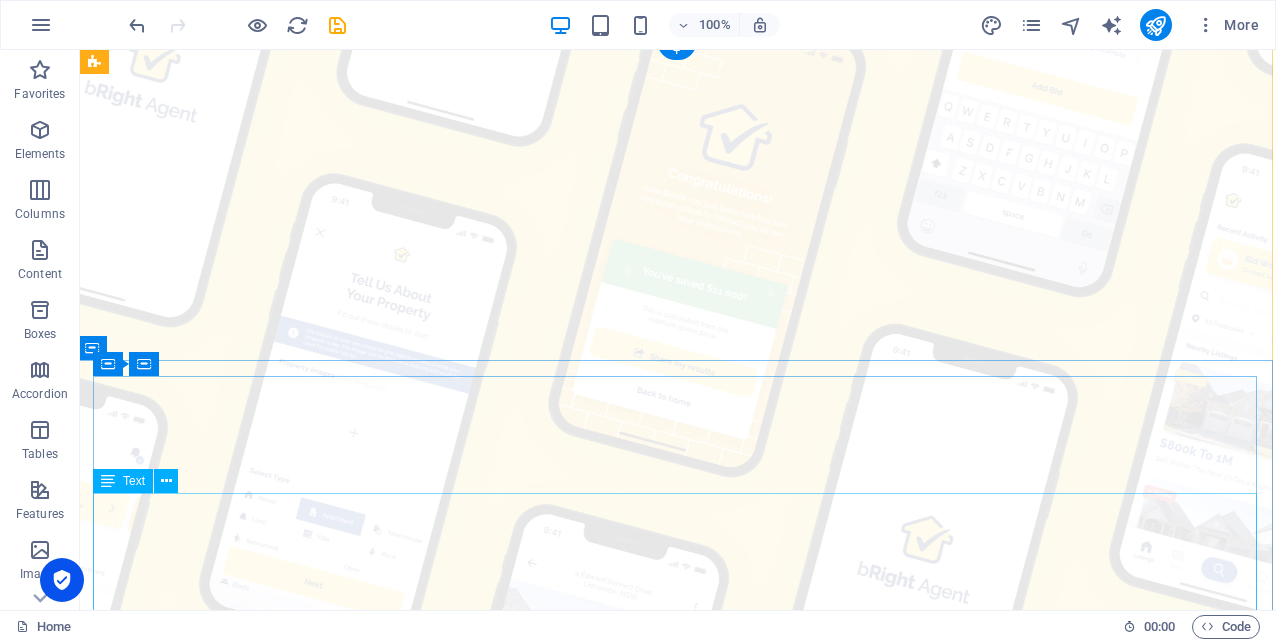 scroll, scrollTop: 0, scrollLeft: 3, axis: horizontal 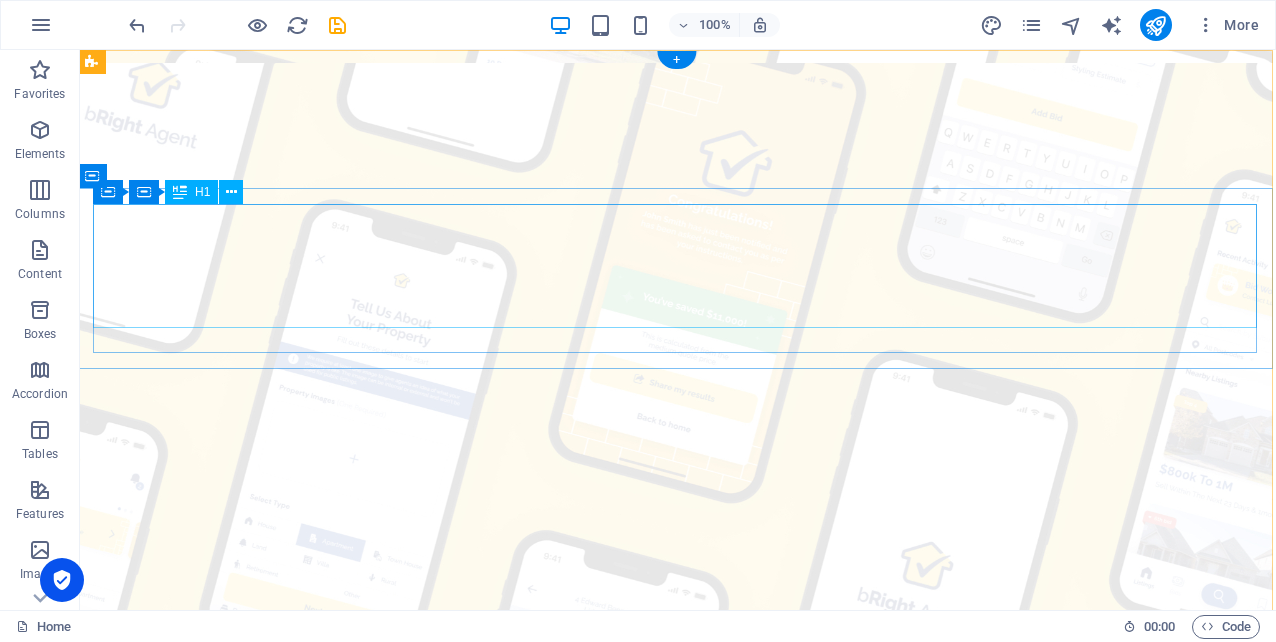 click on "Find a local real estate agent, compare agent commission rates, and save money with bRight Agent." at bounding box center (675, 999) 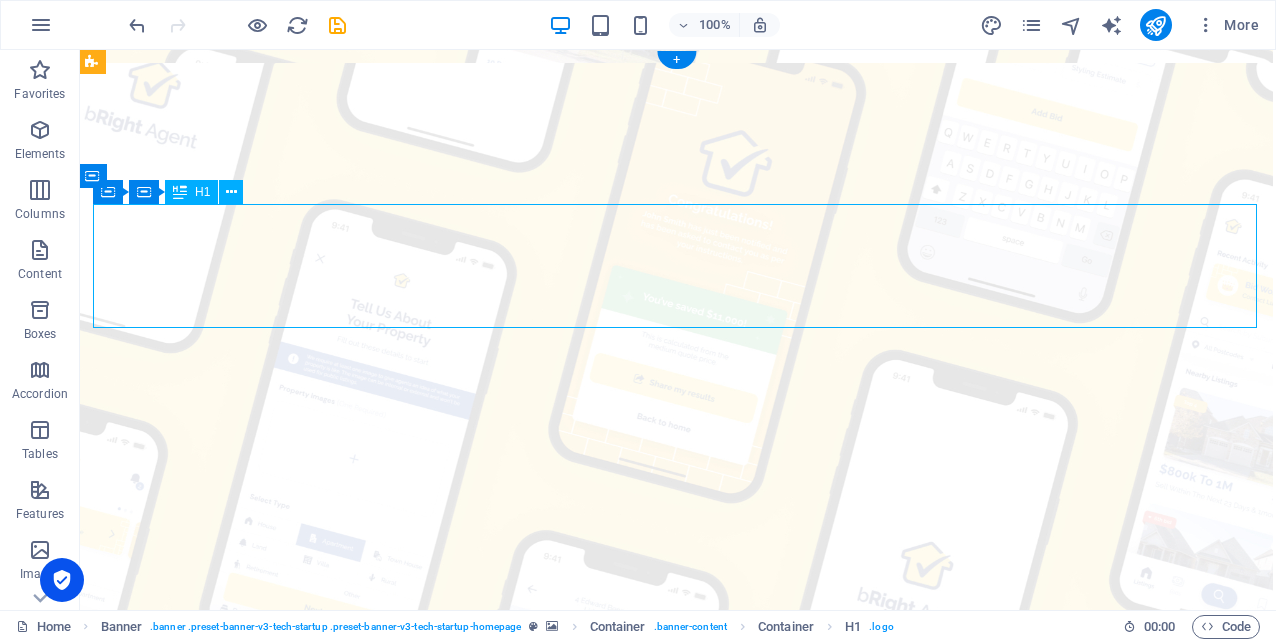 click on "Find a local real estate agent, compare agent commission rates, and save money with bRight Agent." at bounding box center [675, 999] 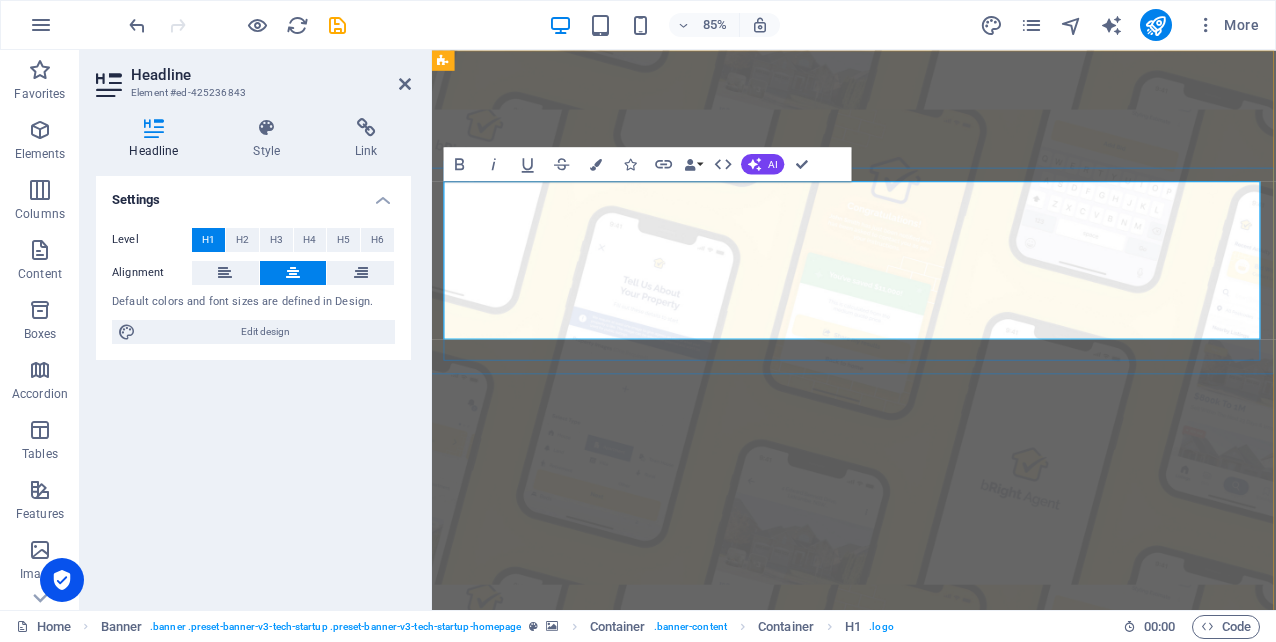 click on "Find a local real estate agent, compare agent commission rates, and save money with bRight Agent." at bounding box center (925, 1030) 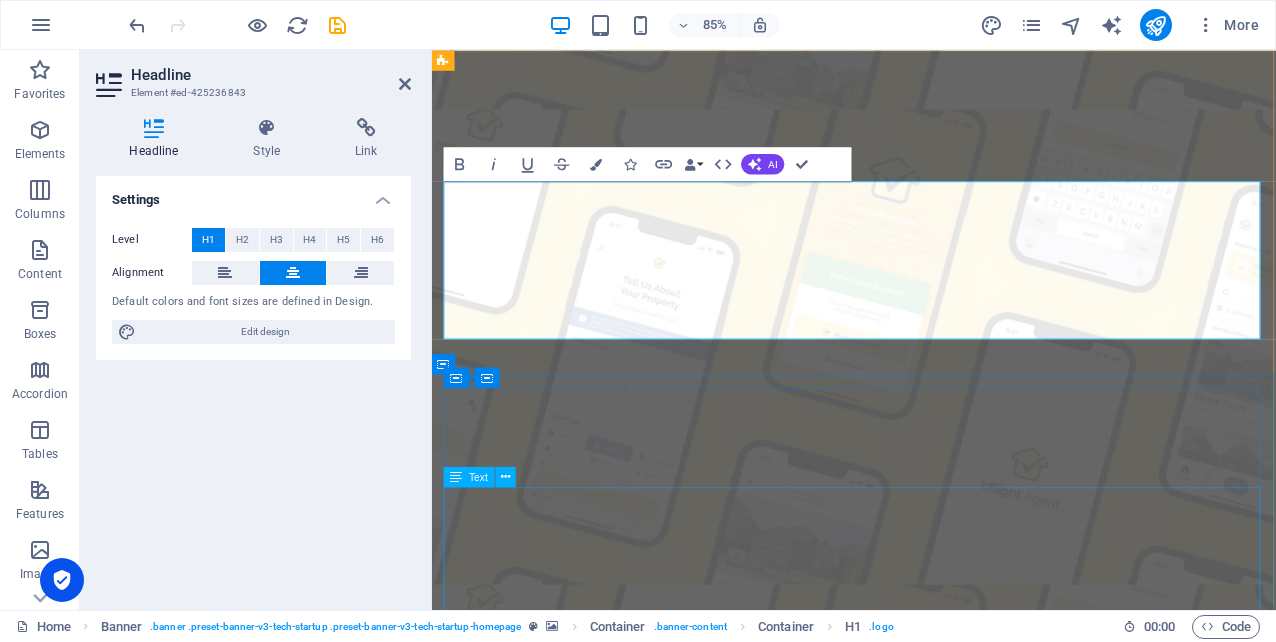 click on "Selling your home shouldn't have to mean handing over a big chunk of your equity in agent fees and commission. Through the bRight Agent App, agents compete for the opportunity to represent your home which effectively means lower commission rates for you! The bRight Agent App is 100% free for sellers to use, and you get to select whichever agent you'd like to use.  There's absolutely no obligation. The free bRight Agent App is available [GEOGRAPHIC_DATA]-wide for both iOS and Android." at bounding box center [925, 1440] 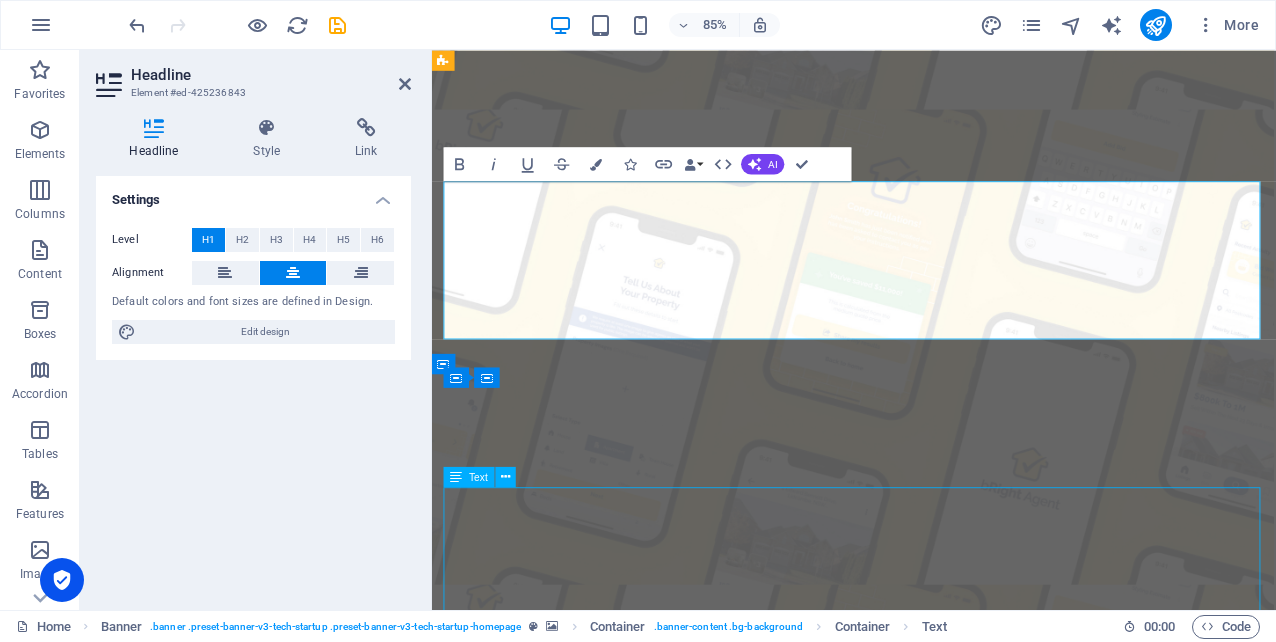 click on "Selling your home shouldn't have to mean handing over a big chunk of your equity in agent fees and commission. Through the bRight Agent App, agents compete for the opportunity to represent your home which effectively means lower commission rates for you! The bRight Agent App is 100% free for sellers to use, and you get to select whichever agent you'd like to use.  There's absolutely no obligation. The free bRight Agent App is available [GEOGRAPHIC_DATA]-wide for both iOS and Android." at bounding box center (925, 1440) 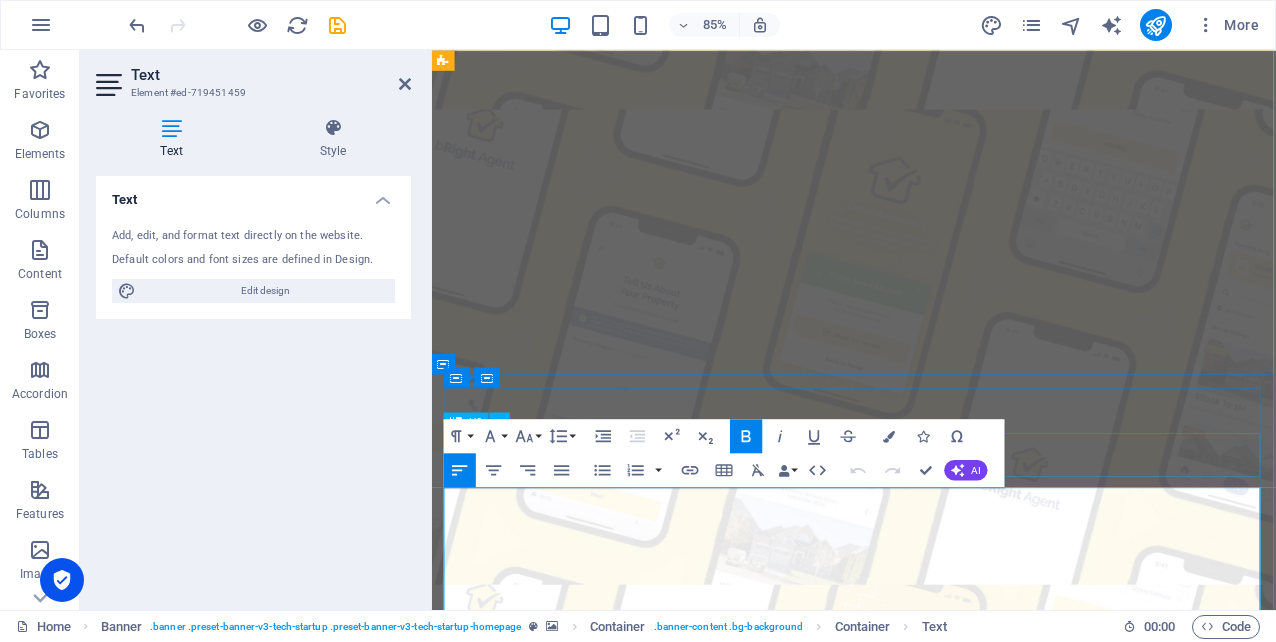 click on "✅ Save Money" at bounding box center [925, 1260] 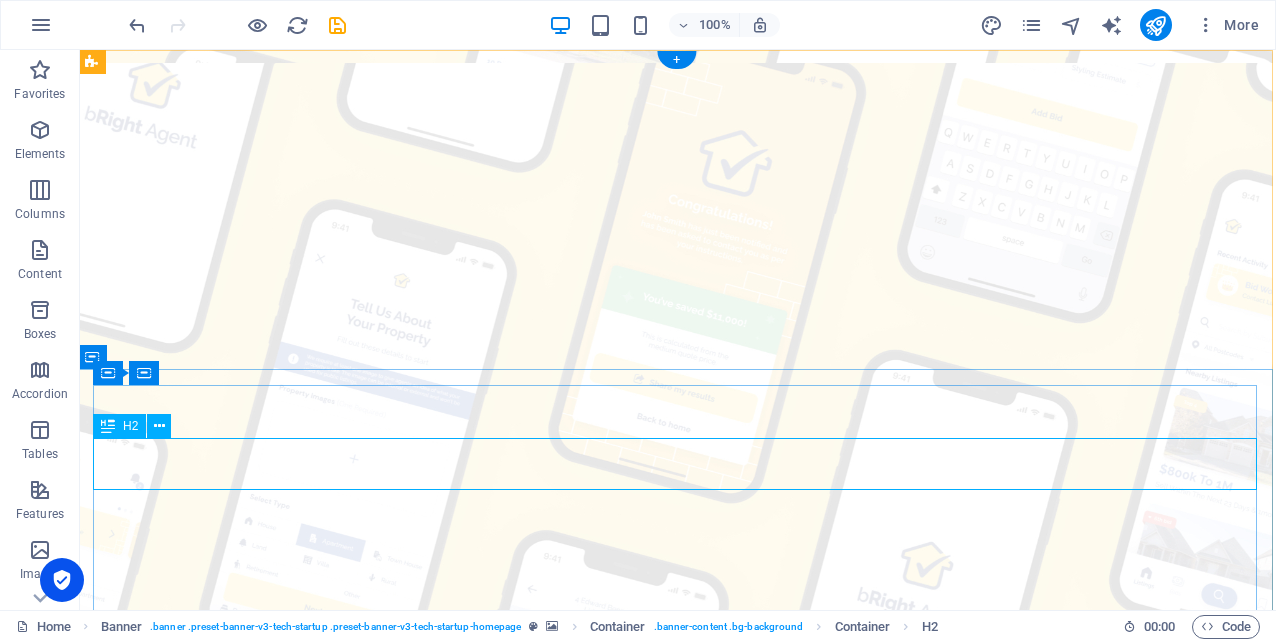 click on "✅ Save Money" at bounding box center [675, 1198] 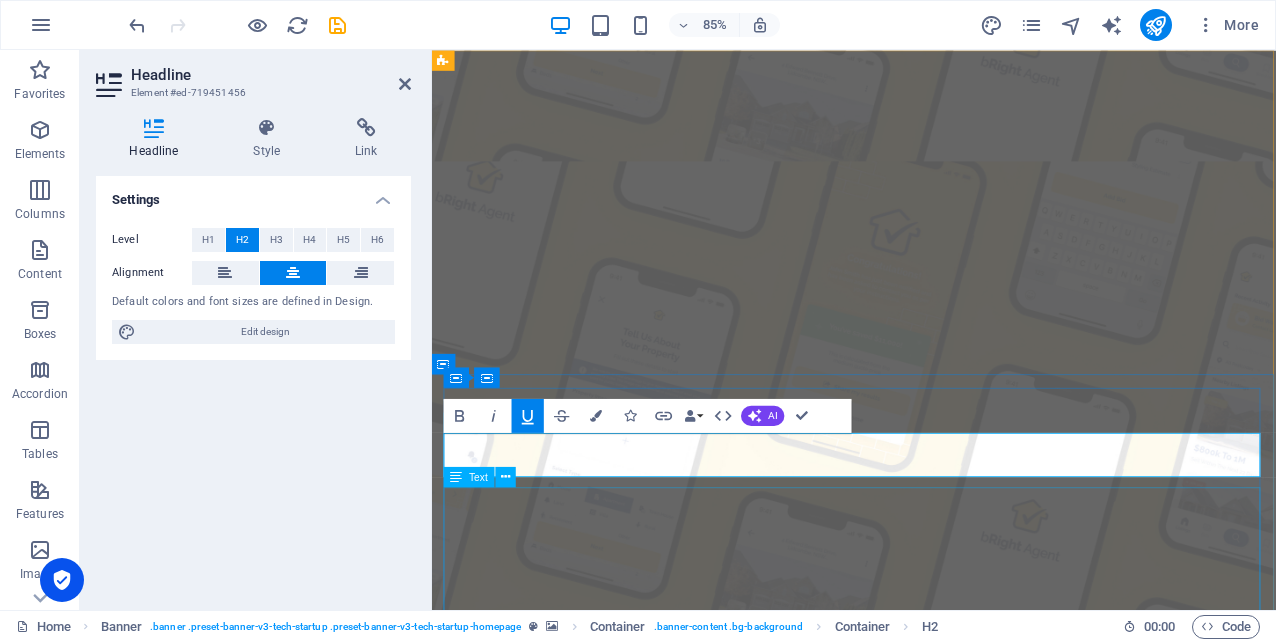 type 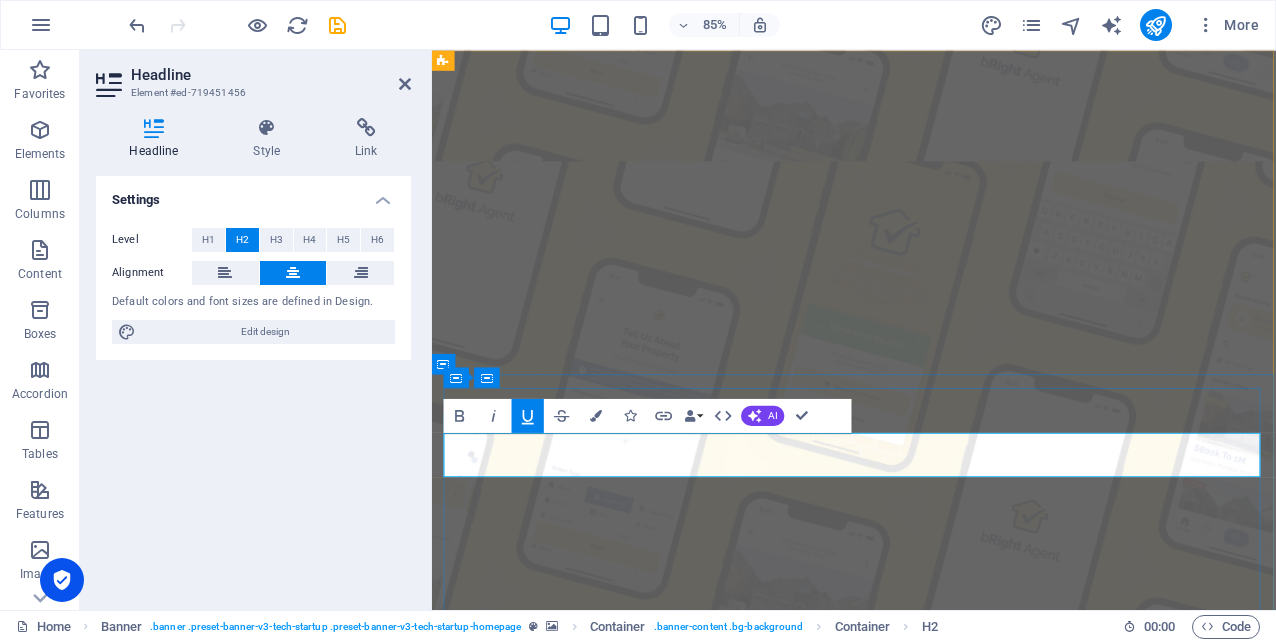 click on "Maximize your sale price and minimize costs!" at bounding box center (925, 1381) 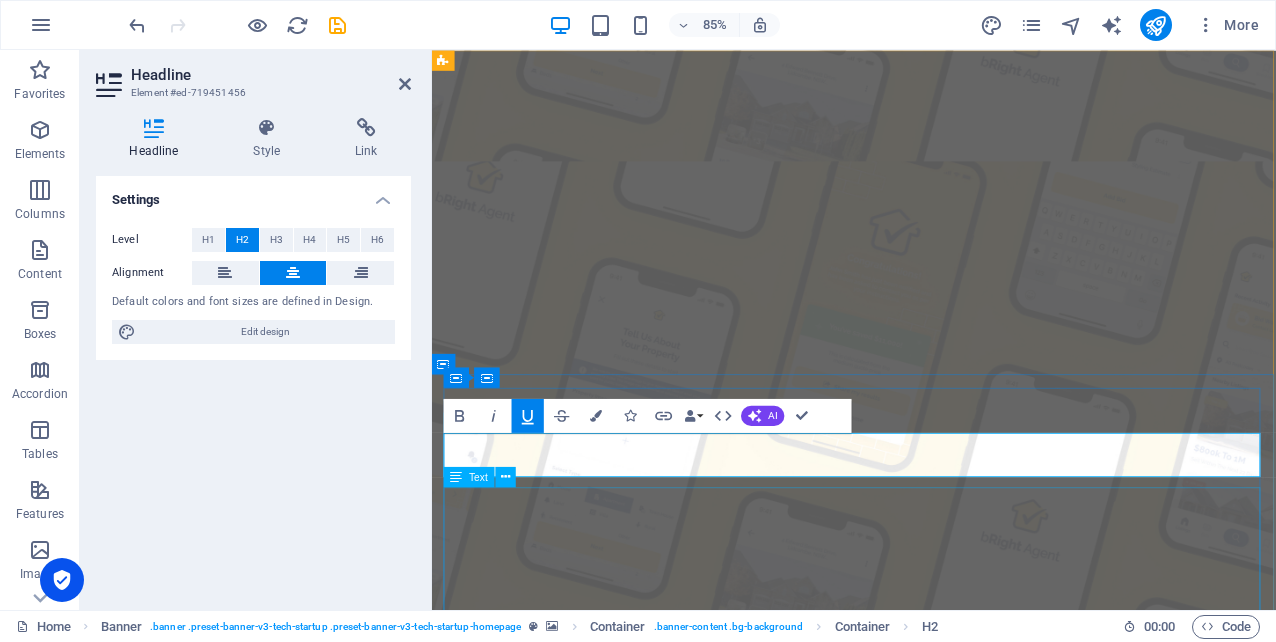 click on "Selling your home shouldn't have to mean handing over a big chunk of your equity in agent fees and commission. Through the bRight Agent App, agents compete for the opportunity to represent your home which effectively means lower commission rates for you! The bRight Agent App is 100% free for sellers to use, and you get to select whichever agent you'd like to use.  There's absolutely no obligation. The free bRight Agent App is available [GEOGRAPHIC_DATA]-wide for both iOS and Android." at bounding box center (925, 1562) 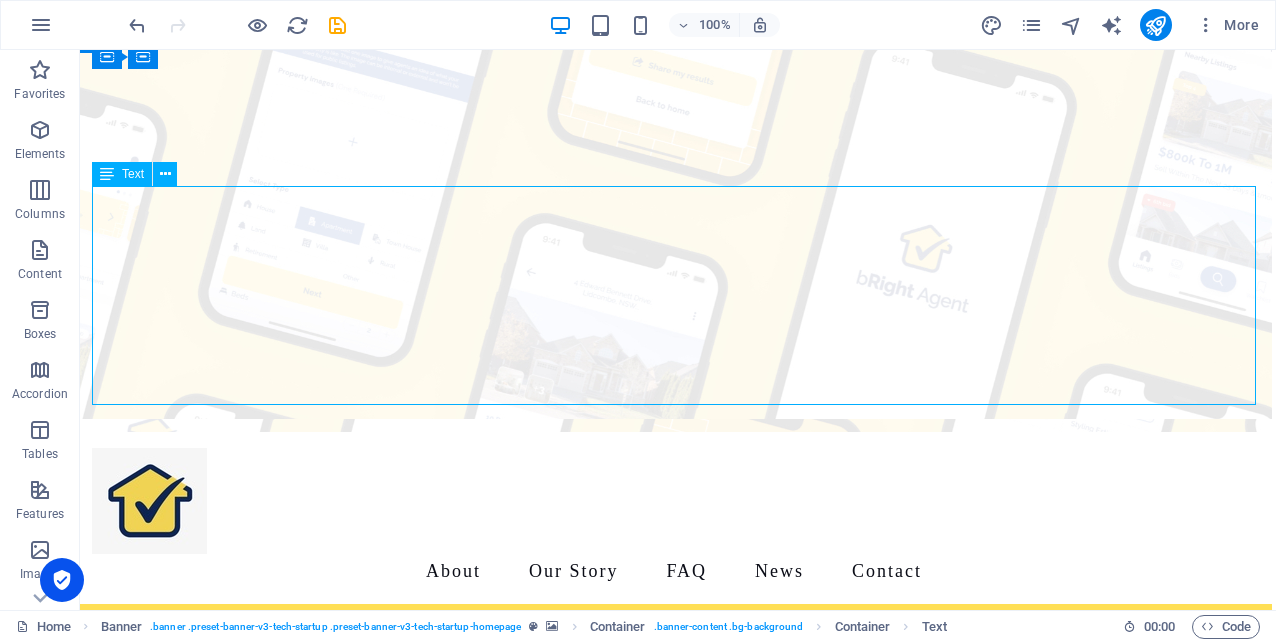 scroll, scrollTop: 318, scrollLeft: 5, axis: both 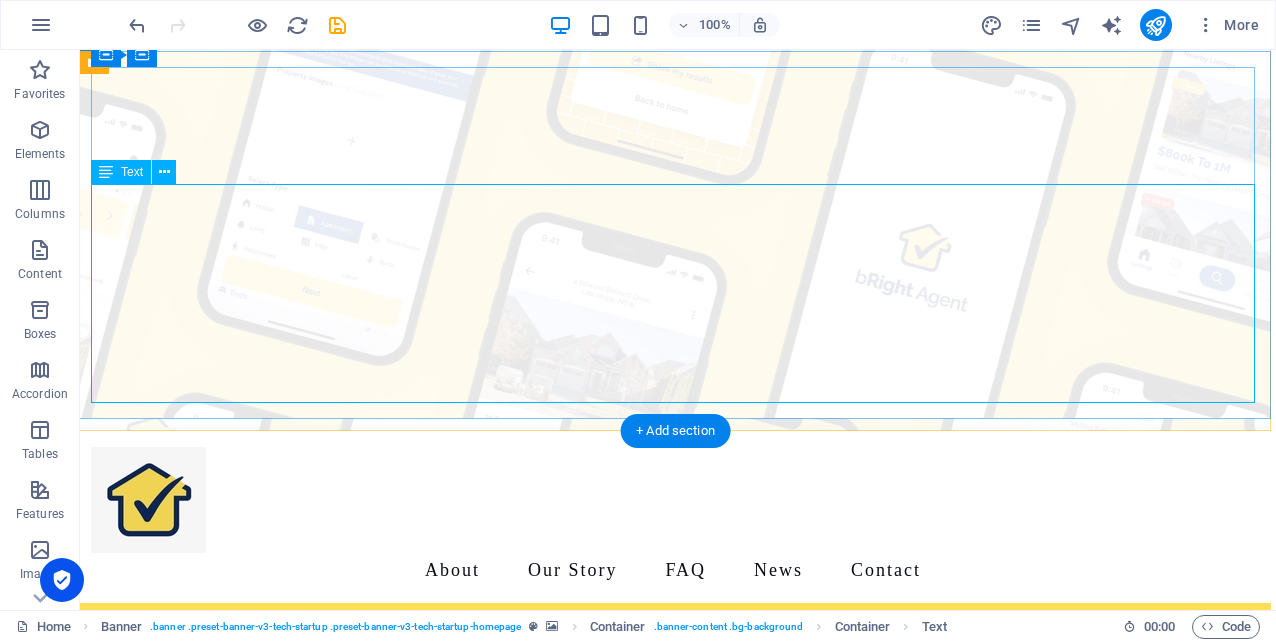 click on "Selling your home shouldn't have to mean handing over a big chunk of your equity in agent fees and commission. Through the bRight Agent App, agents compete for the opportunity to represent your home which effectively means lower commission rates for you! The bRight Agent App is 100% free for sellers to use, and you get to select whichever agent you'd like to use.  There's absolutely no obligation. The free bRight Agent App is available [GEOGRAPHIC_DATA]-wide for both iOS and Android." at bounding box center [673, 1029] 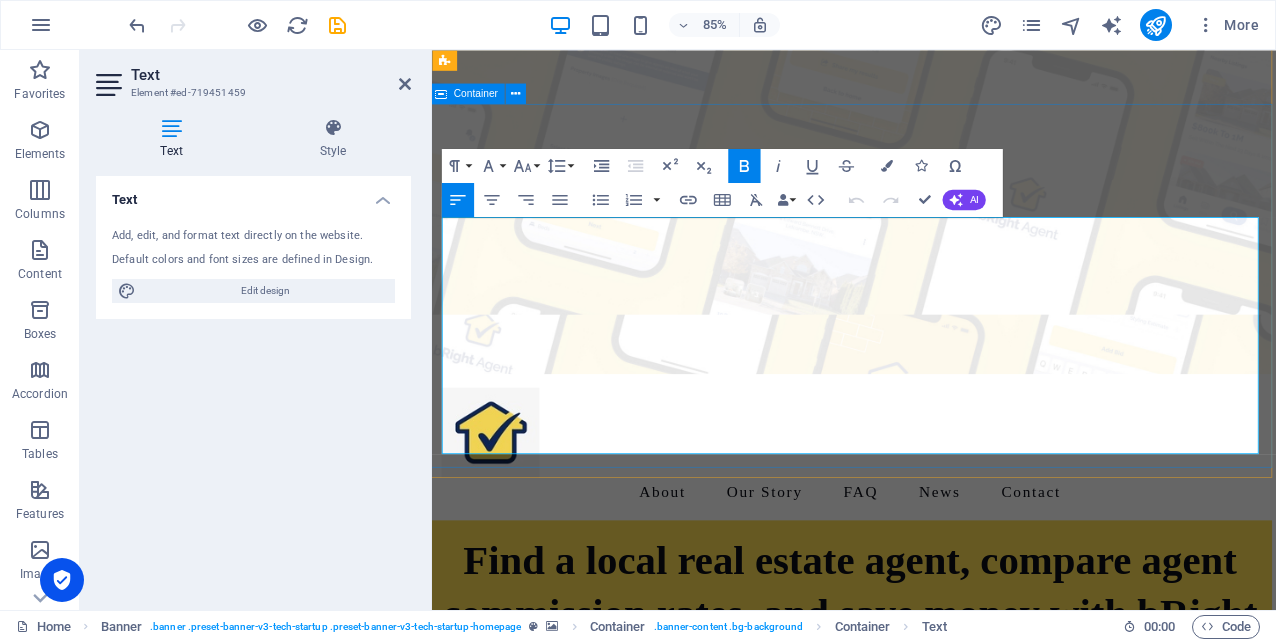 drag, startPoint x: 640, startPoint y: 452, endPoint x: 434, endPoint y: 265, distance: 278.21753 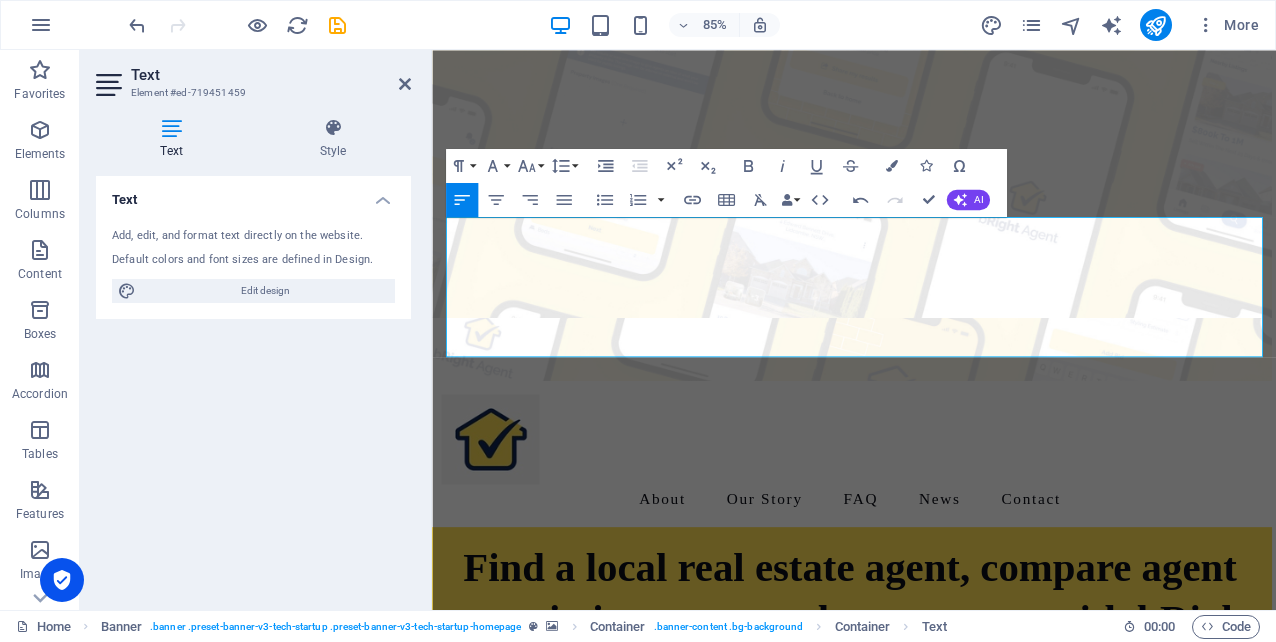 scroll, scrollTop: 318, scrollLeft: 0, axis: vertical 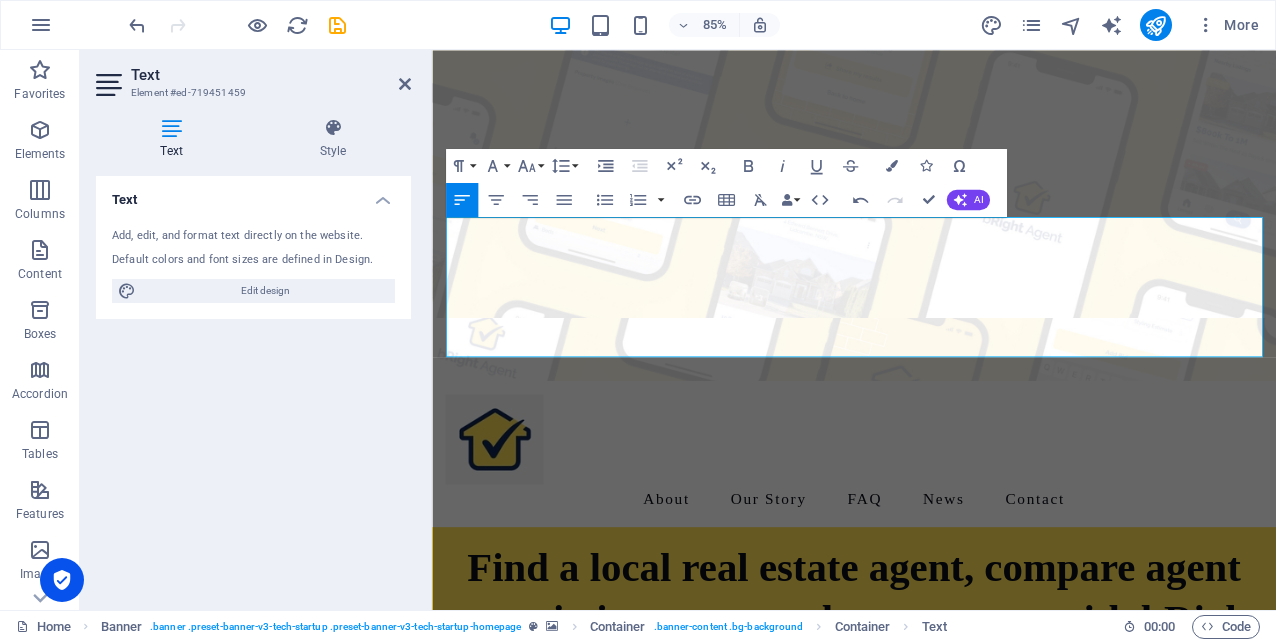 drag, startPoint x: 544, startPoint y: 345, endPoint x: 842, endPoint y: 286, distance: 303.78445 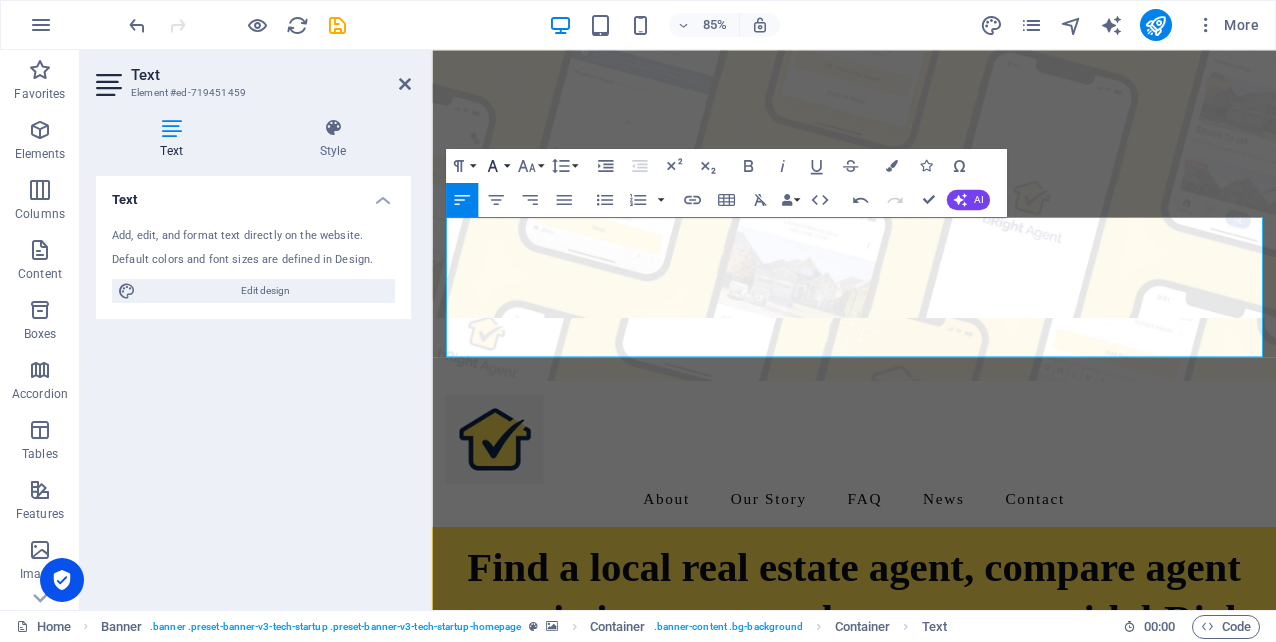 click 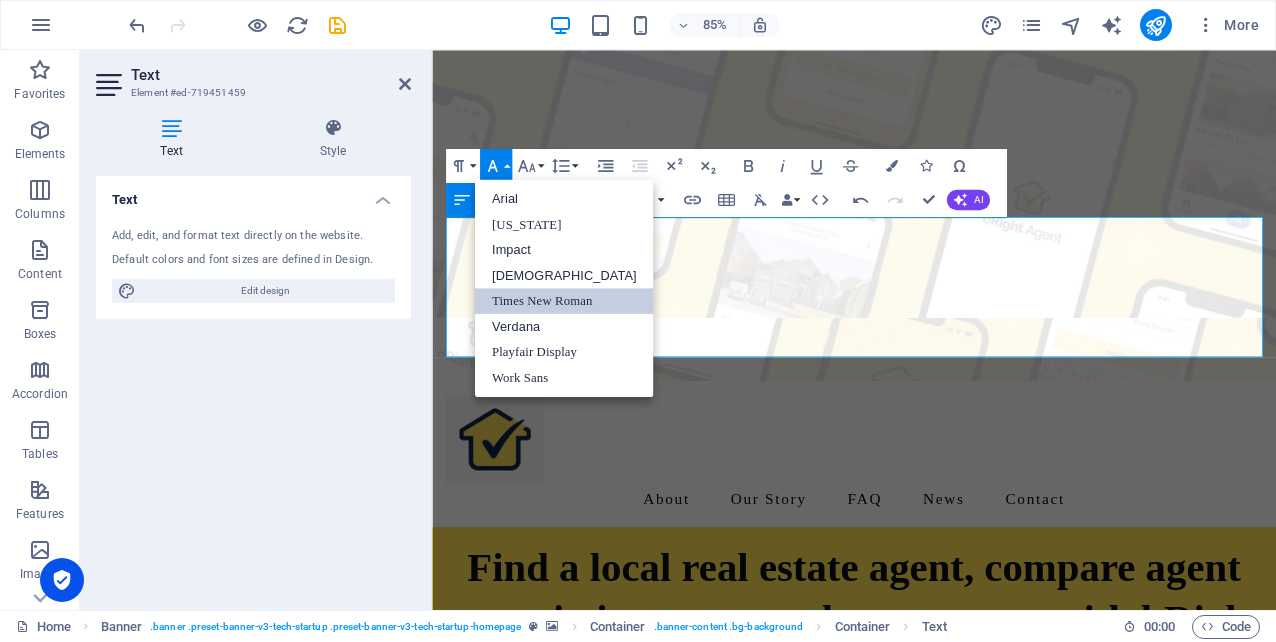 scroll, scrollTop: 0, scrollLeft: 0, axis: both 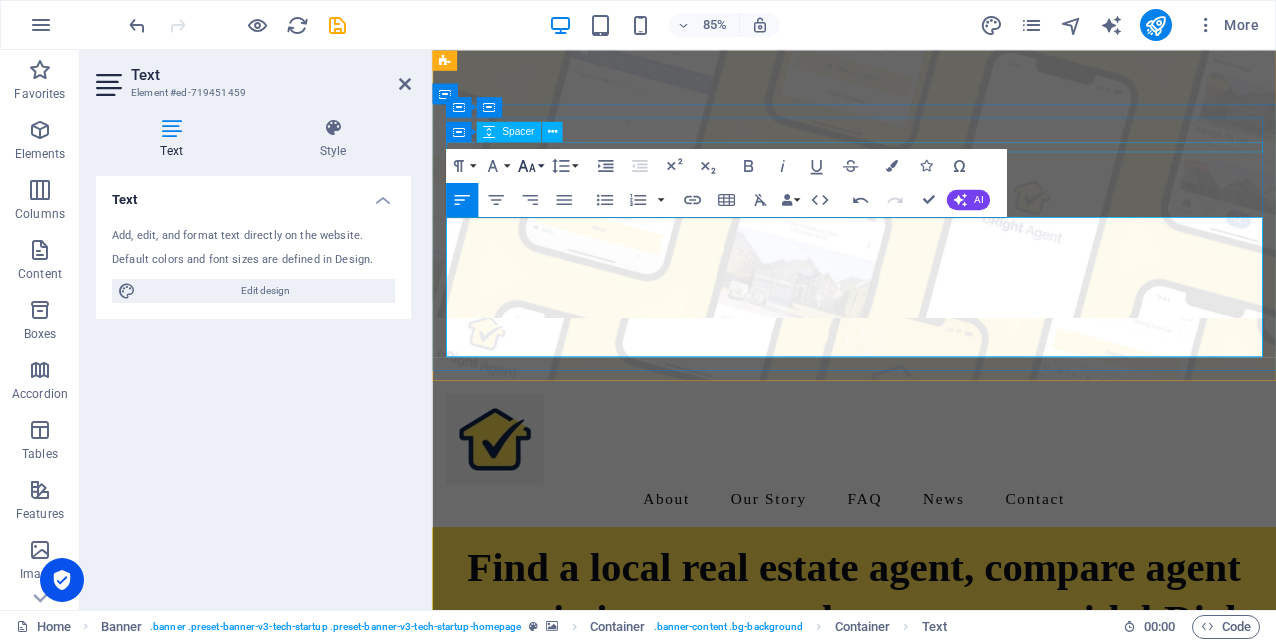 click 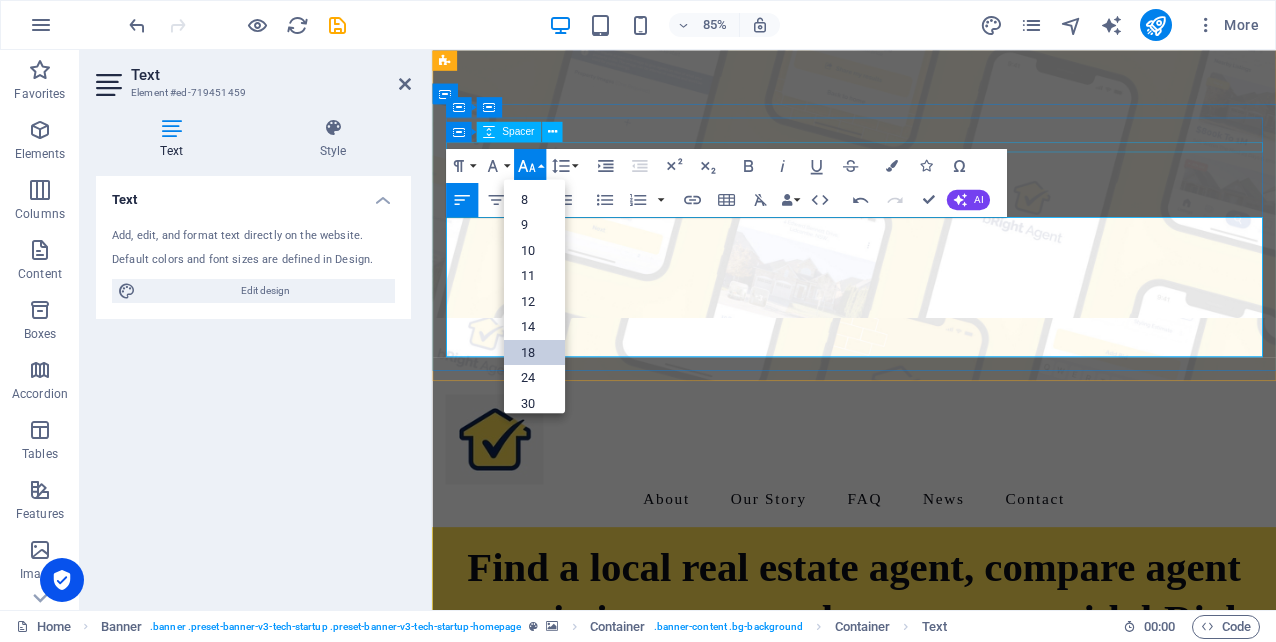 click on "18" at bounding box center (533, 352) 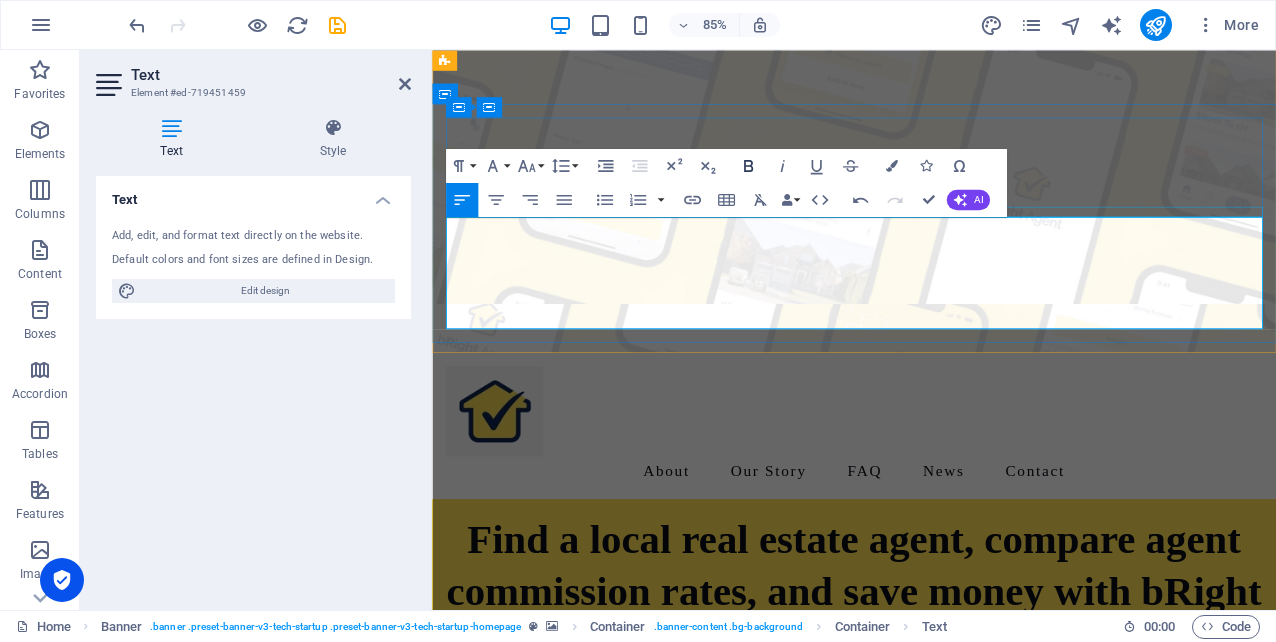 click 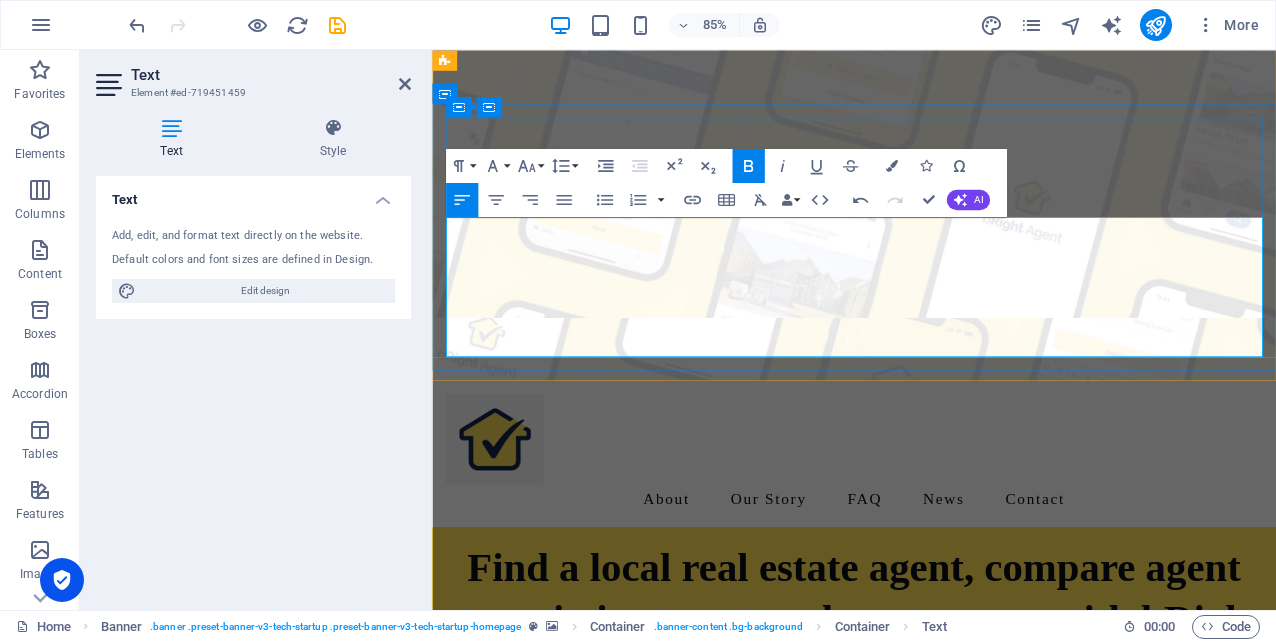 click on "Want to   maximize your sale price   and   minimize agent fees ? bRight Agent connects you with the   best local real estate agents   who compete for your listing, guaranteeing you great commission rates. It's free, private, and available now on iOS and Android. The free bRight Agent App is available [GEOGRAPHIC_DATA]-wide for both iOS and Android." at bounding box center (928, 1072) 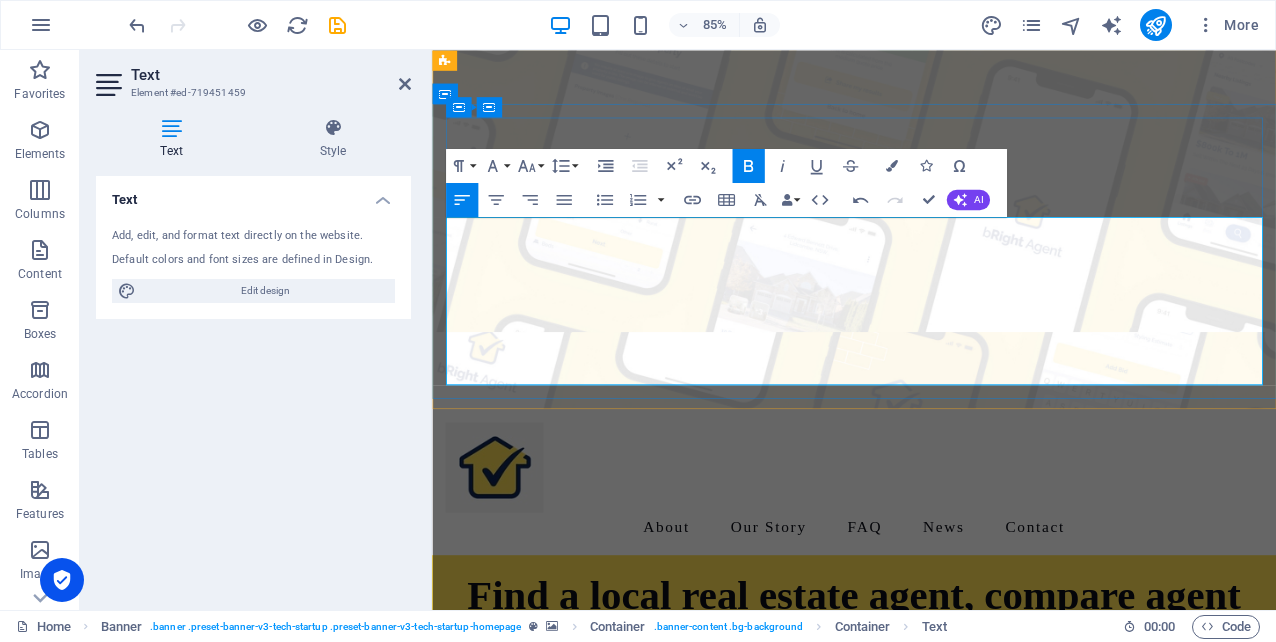 click on "who compete for your listing, guaranteeing you great commission rates. It's free, private, and available now on iOS and Android." at bounding box center (895, 1125) 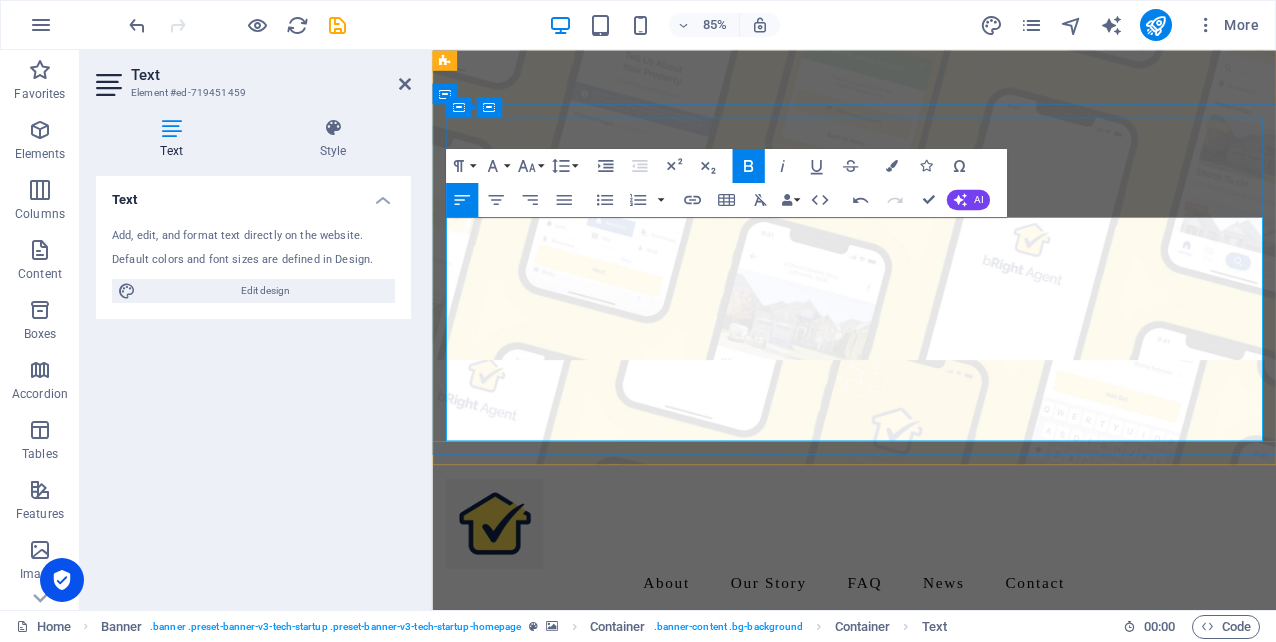 click on "The free bRight Agent App is available [GEOGRAPHIC_DATA]-wide for both iOS and Android." at bounding box center [820, 1343] 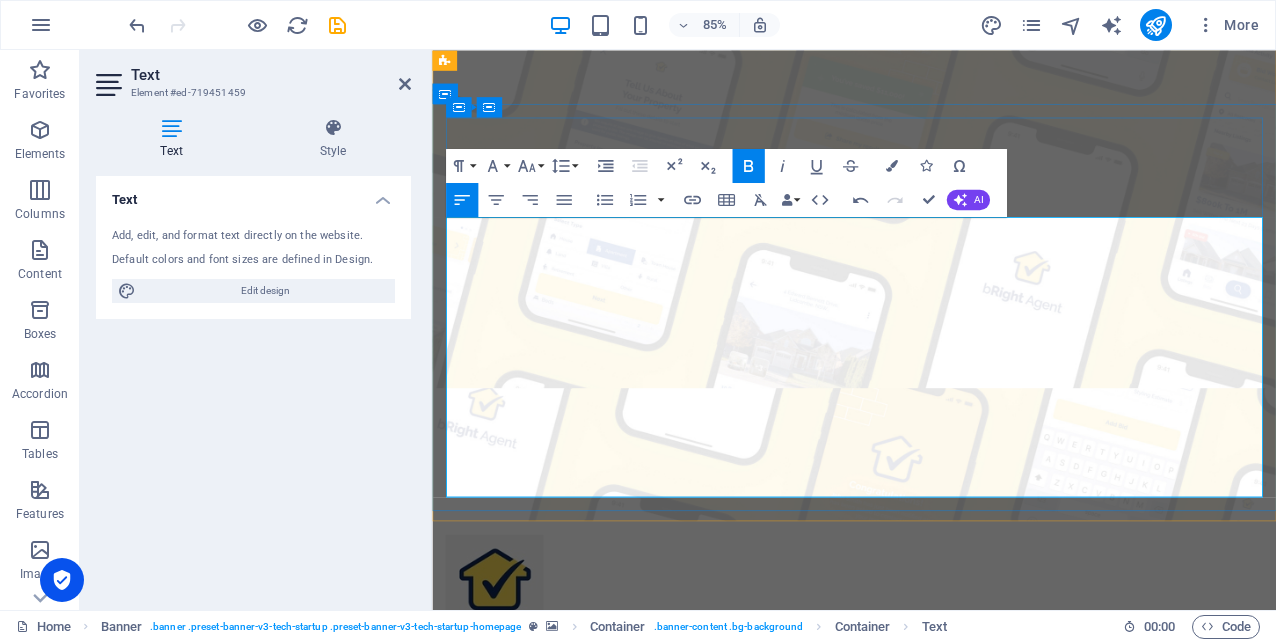 click on "on iOS and Android." at bounding box center (527, 1409) 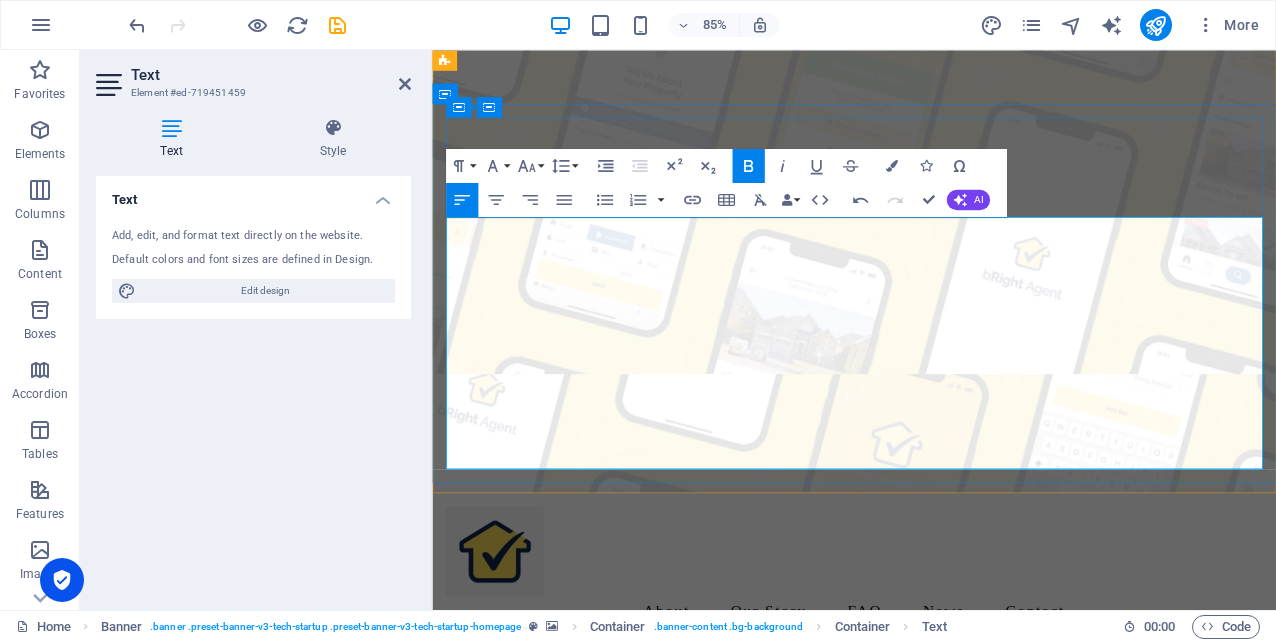 click on "Australia-wide" at bounding box center [505, 1342] 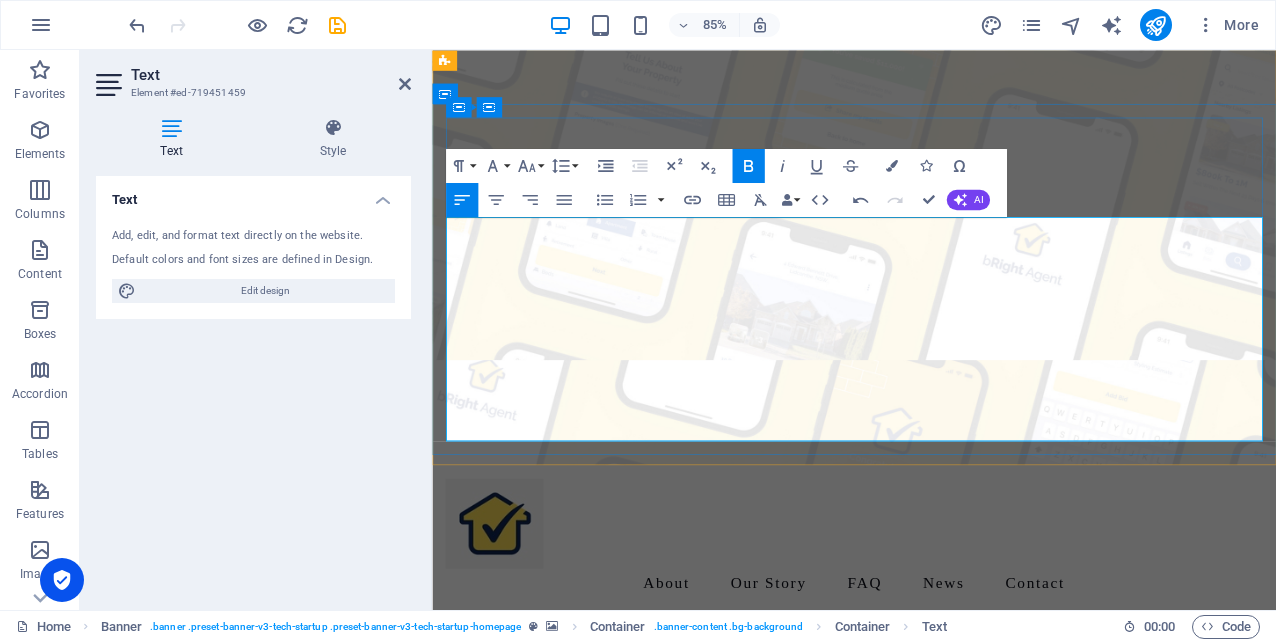 click on "It's free, private, and available  Australia-wide  on iOS and Android. The free bRight Agent App is available for both iOS and Android." at bounding box center [928, 1306] 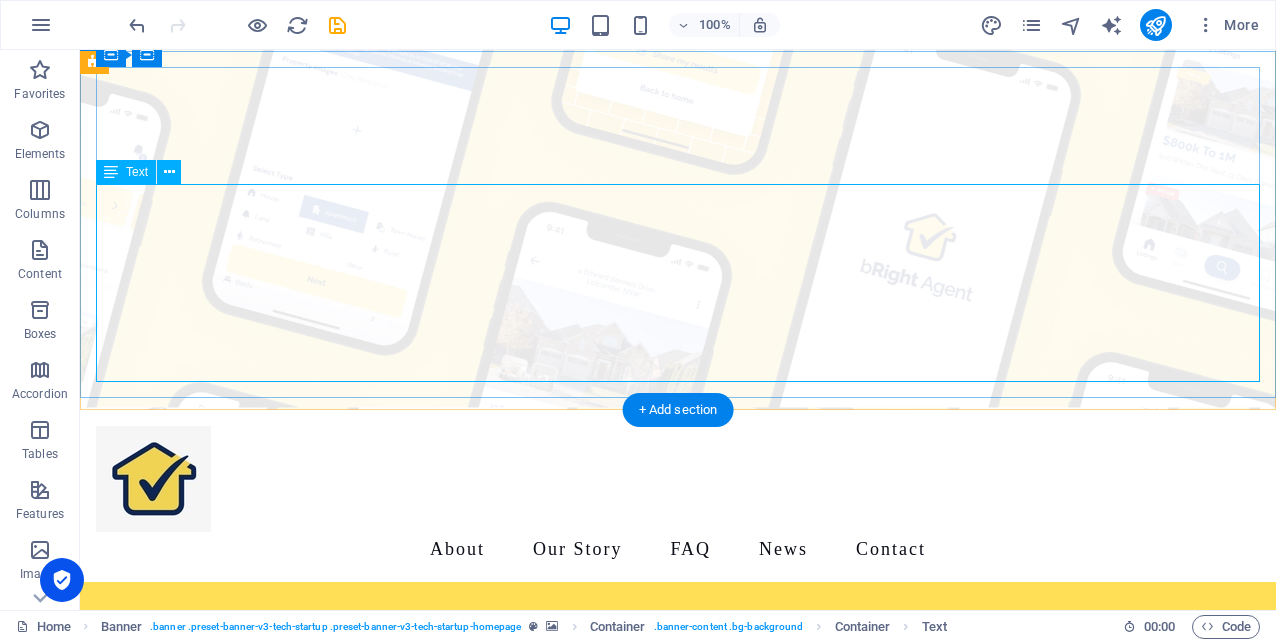 click on "Want to   maximize your sale price   and   minimize agent fees ? bRight Agent connects you with the   best local real estate agents   who compete for your listing, meaning that you can select a great agent while getting a fantastic competitive commission rates. It's free, private, and available  [GEOGRAPHIC_DATA]-wide  on iOS and Android." at bounding box center [678, 998] 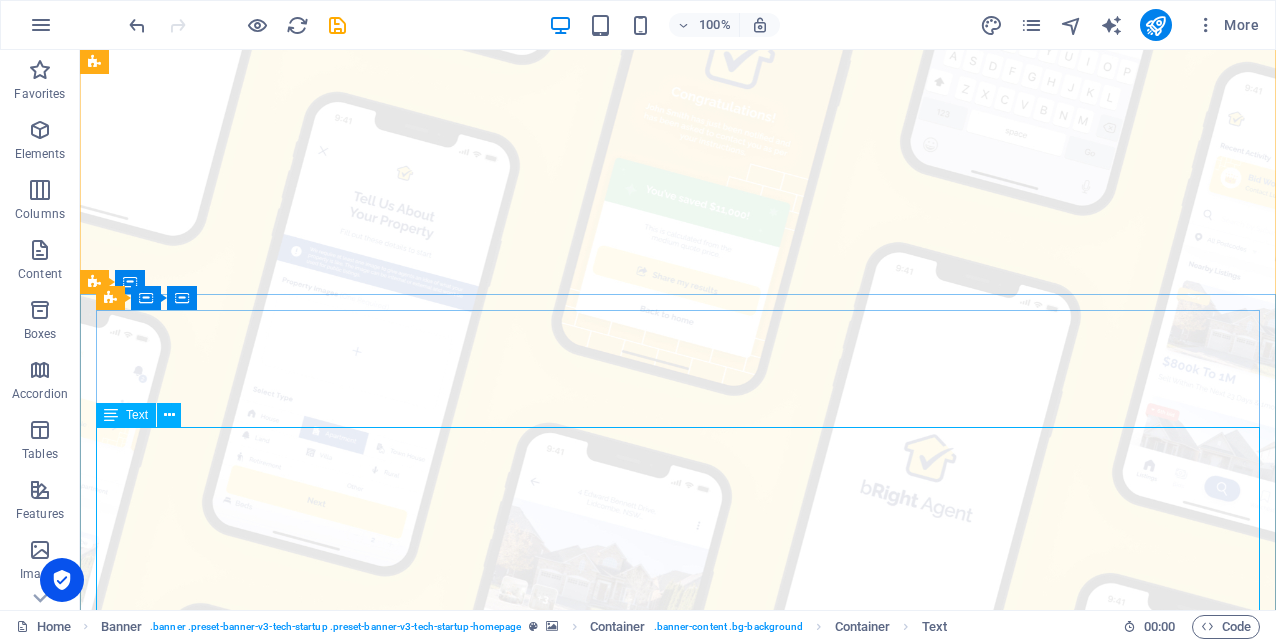 scroll, scrollTop: 71, scrollLeft: 0, axis: vertical 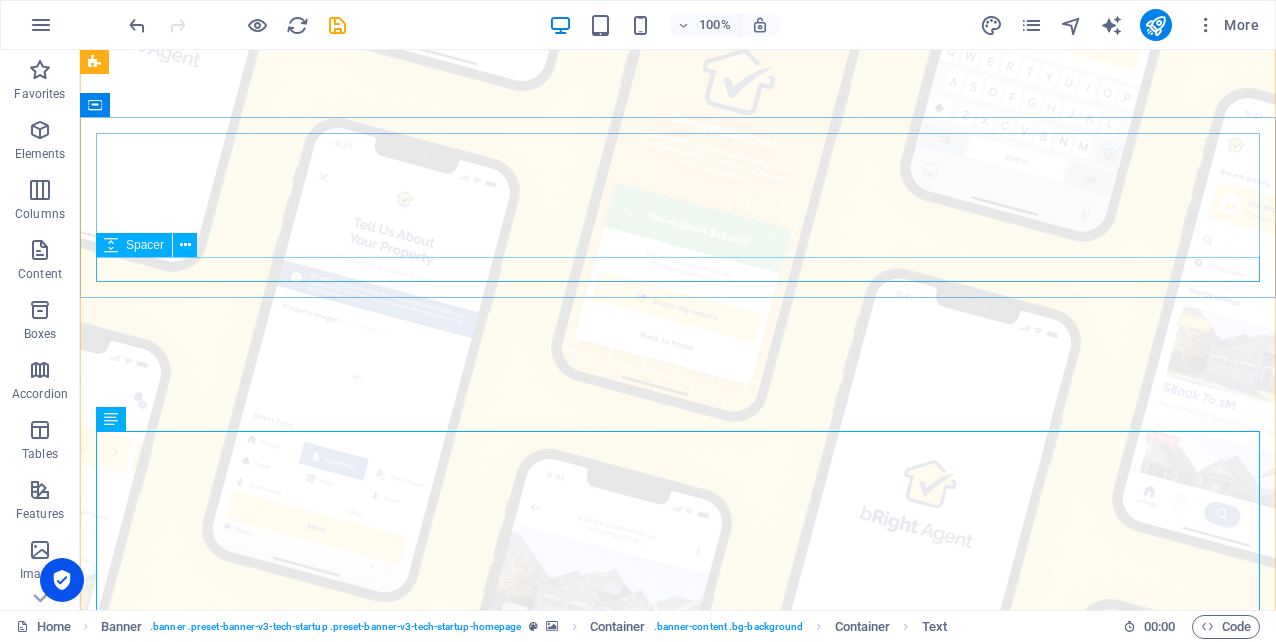 click at bounding box center [678, 982] 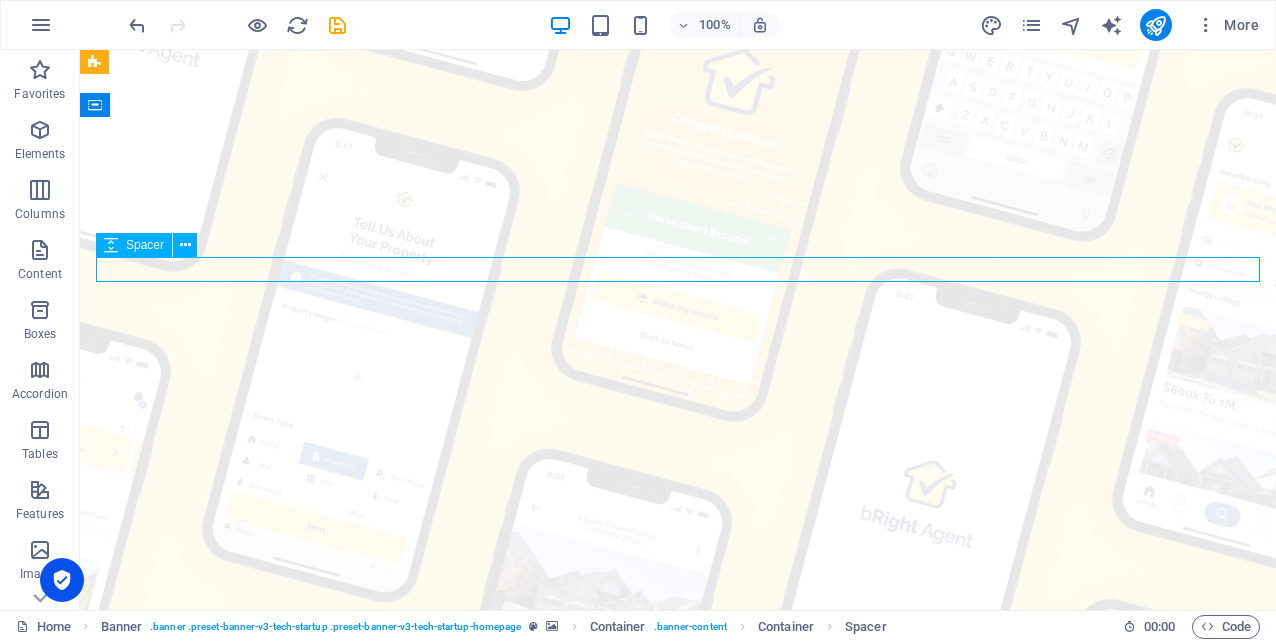 click at bounding box center [678, 982] 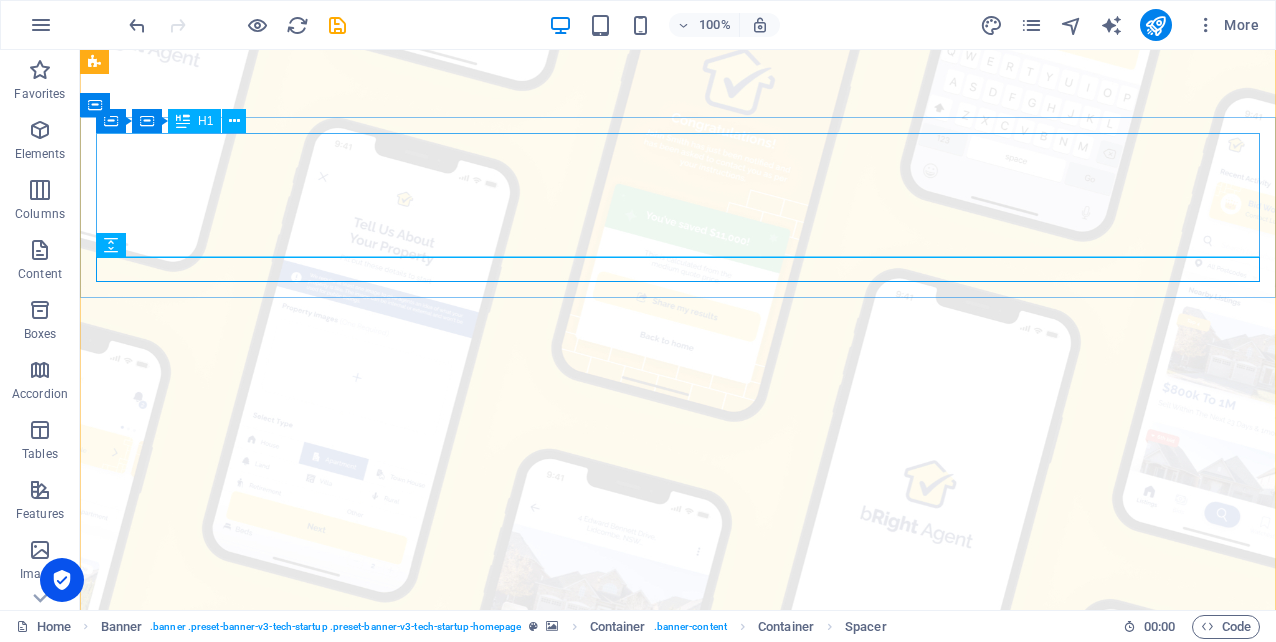 click on "Find a local real estate agent, compare agent commission rates, and save money with bRight Agent." at bounding box center [678, 907] 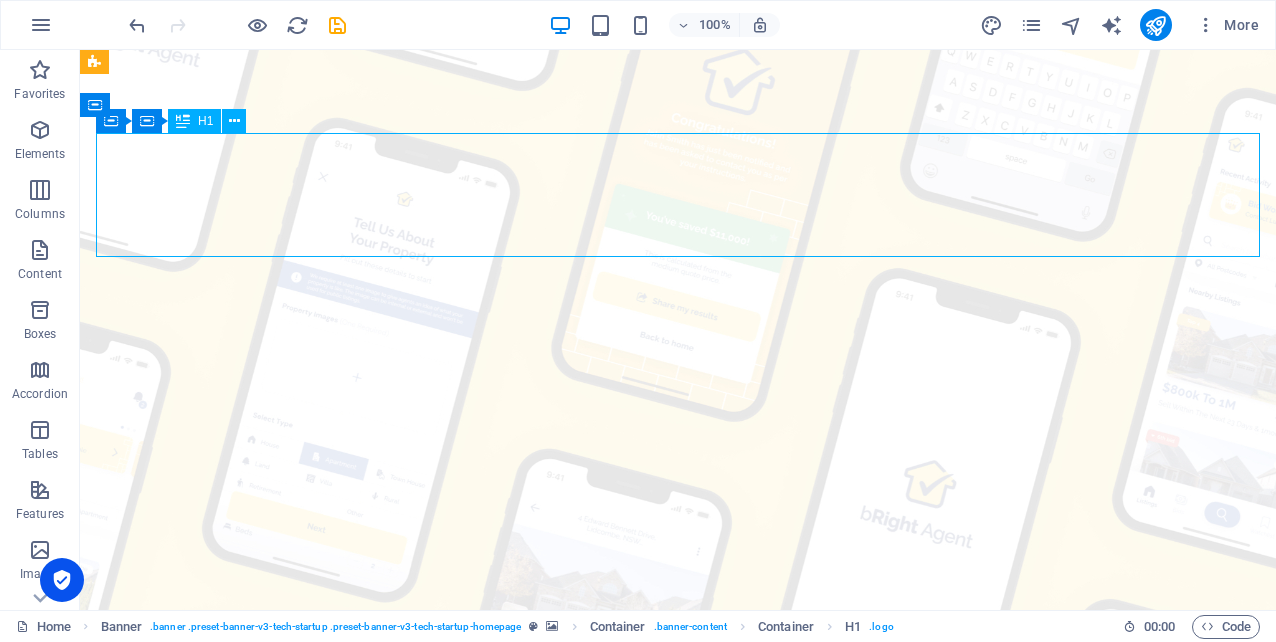 click on "Find a local real estate agent, compare agent commission rates, and save money with bRight Agent." at bounding box center [678, 907] 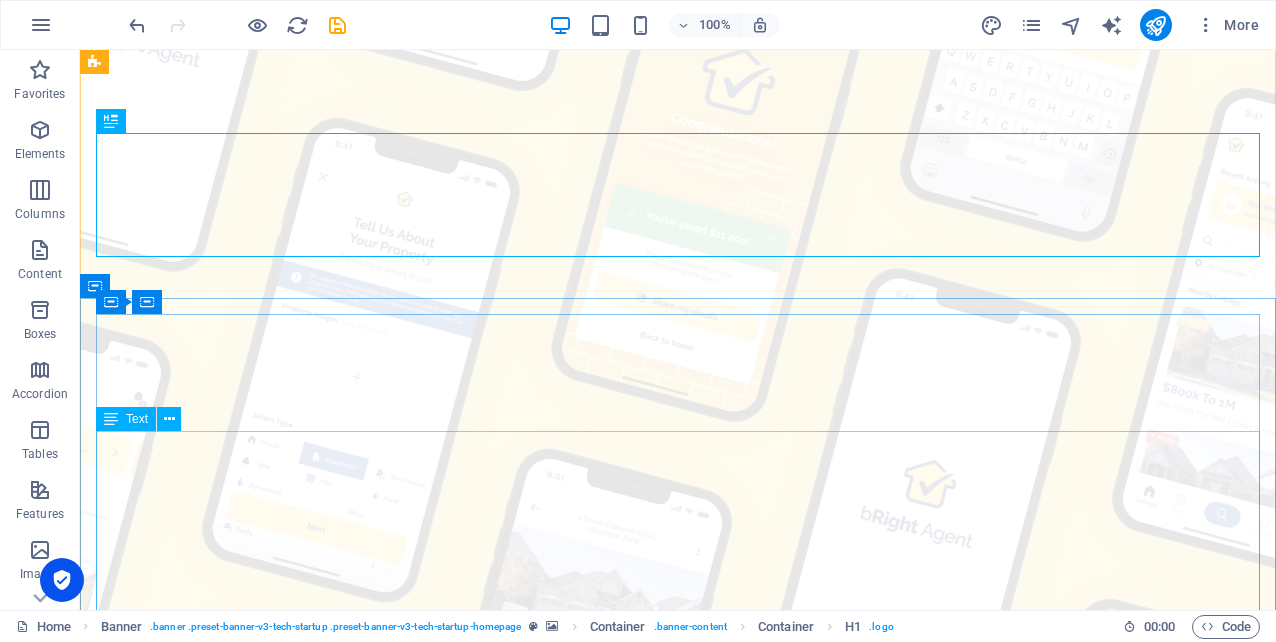 click on "Want to   maximize your sale price   and   minimize agent fees ? bRight Agent connects you with the   best local real estate agents   who compete for your listing, meaning that you can select a great agent while getting a fantastic competitive commission rates. It's free, private, and available  [GEOGRAPHIC_DATA]-wide  on iOS and Android." at bounding box center (678, 1245) 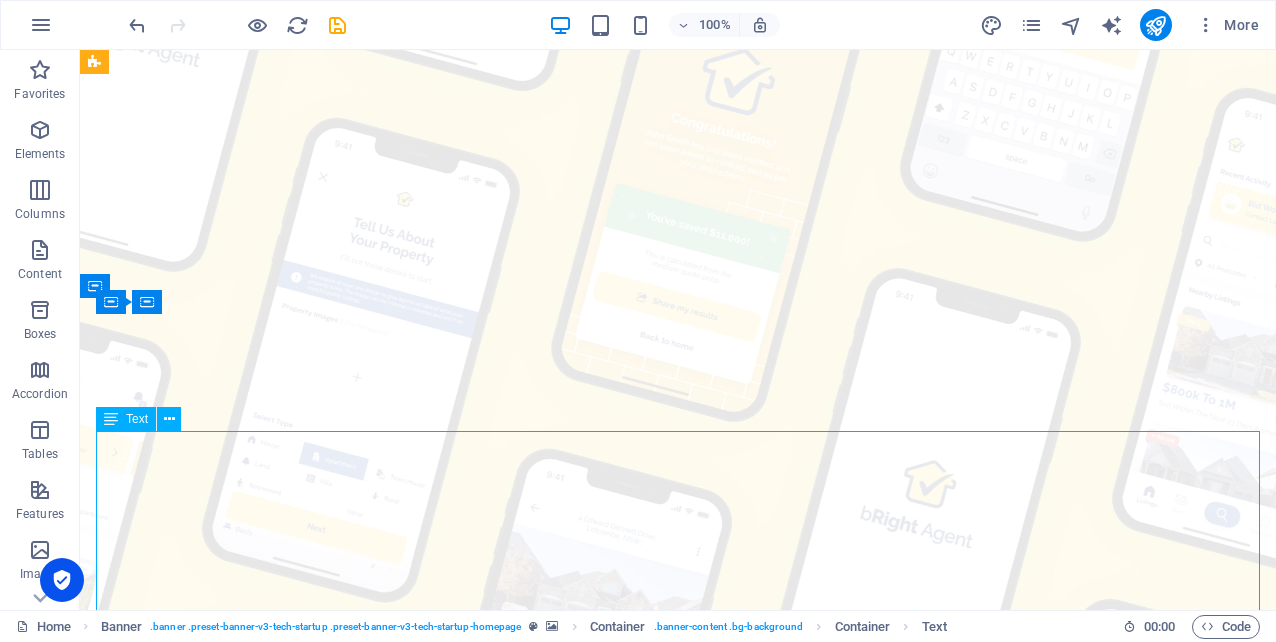 click on "Want to   maximize your sale price   and   minimize agent fees ? bRight Agent connects you with the   best local real estate agents   who compete for your listing, meaning that you can select a great agent while getting a fantastic competitive commission rates. It's free, private, and available  [GEOGRAPHIC_DATA]-wide  on iOS and Android." at bounding box center (678, 1245) 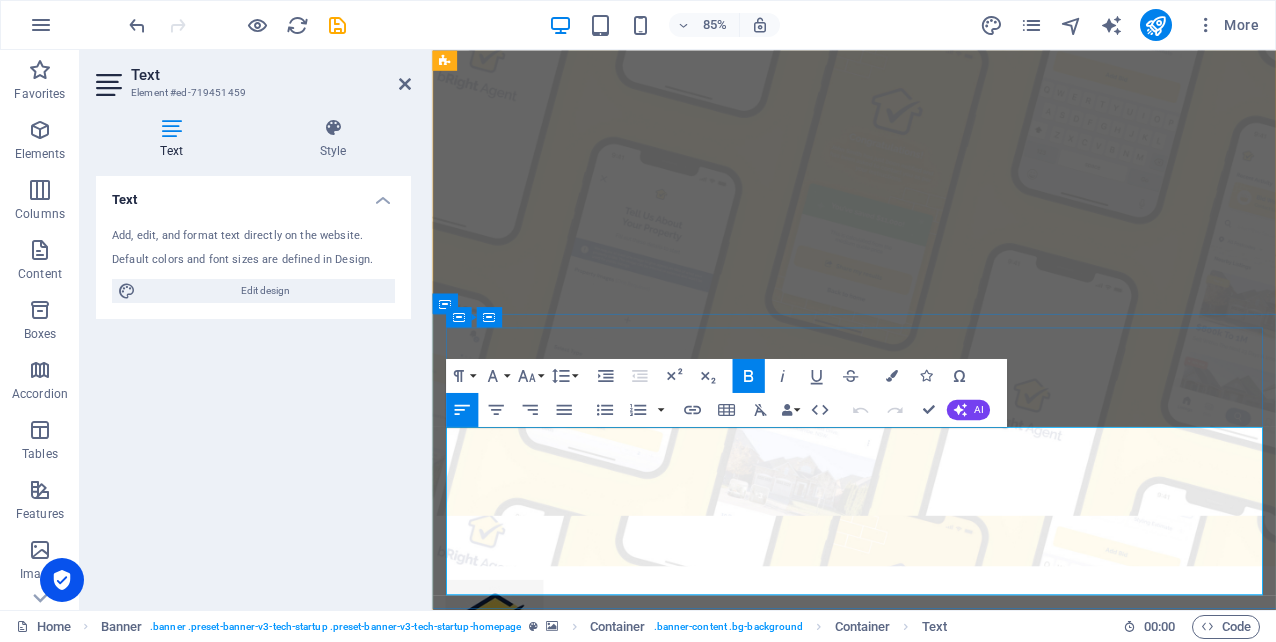 click on "who compete for your listing, meaning that you can select a great agent while getting a fantastic competitive commission rates." at bounding box center (919, 1310) 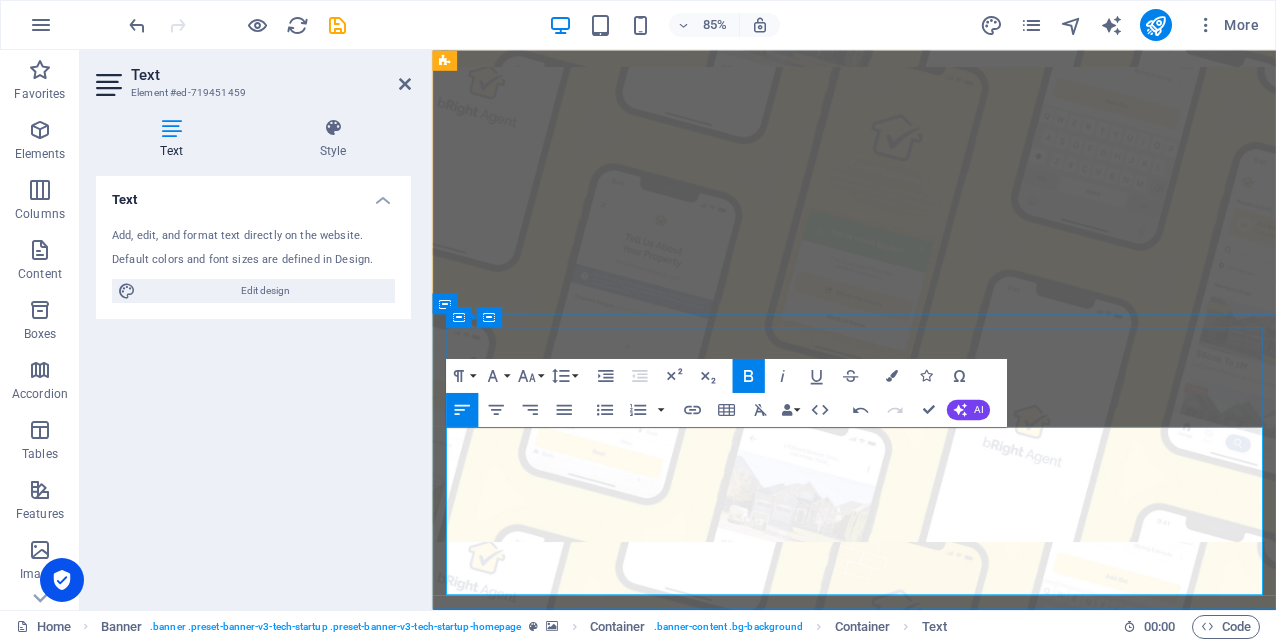 type 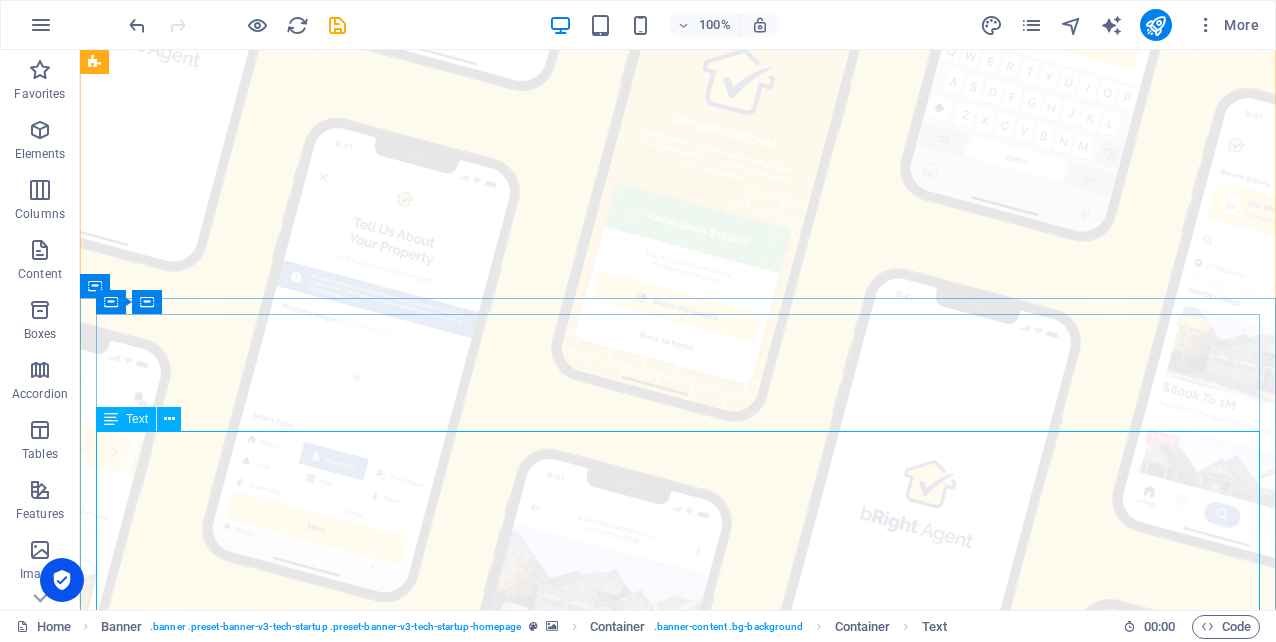 click on "Want to   maximize your sale price   and   minimize agent fees ? bRight Agent connects you with the   best local real estate agents   who compete for your listing, meaning that you can select a great agent while getting a truly competitive commission rate. It's free, private, and available  [GEOGRAPHIC_DATA]-wide  on iOS and Android." at bounding box center [678, 1245] 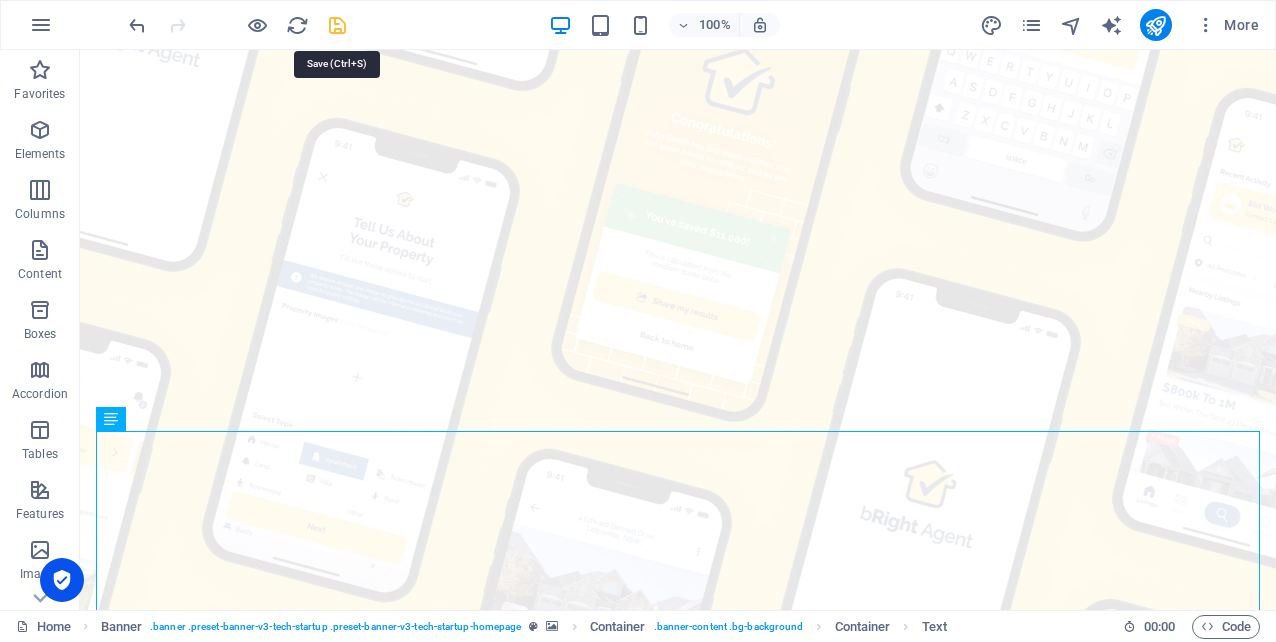 click at bounding box center [337, 25] 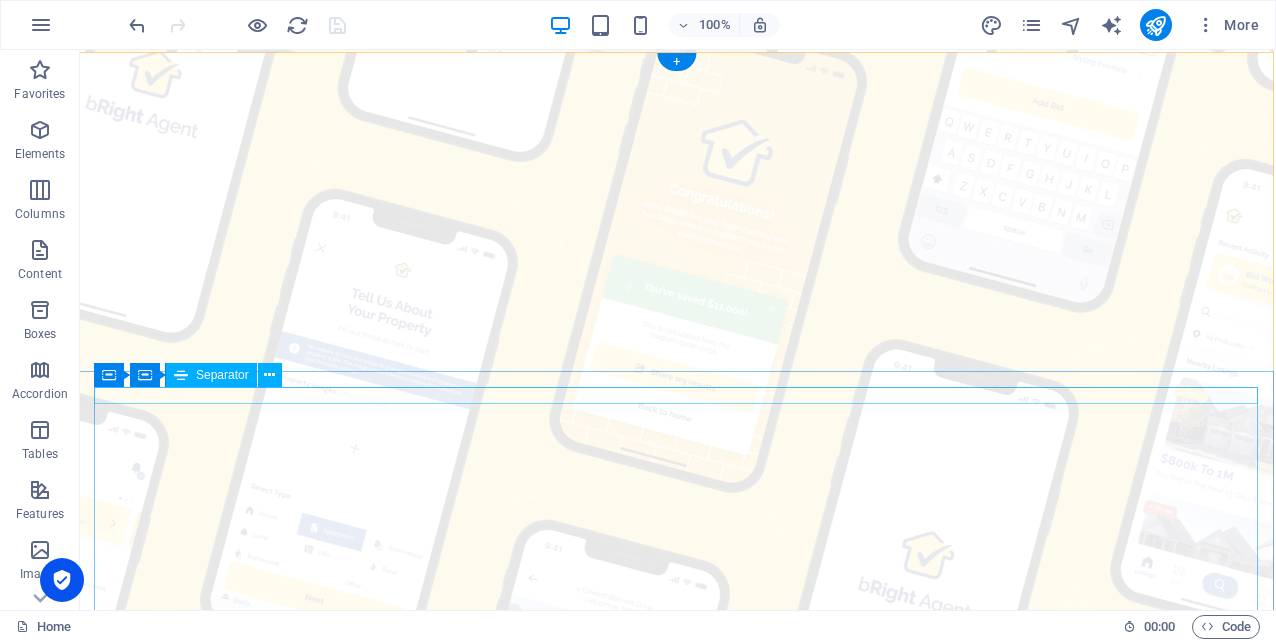 scroll, scrollTop: 0, scrollLeft: 2, axis: horizontal 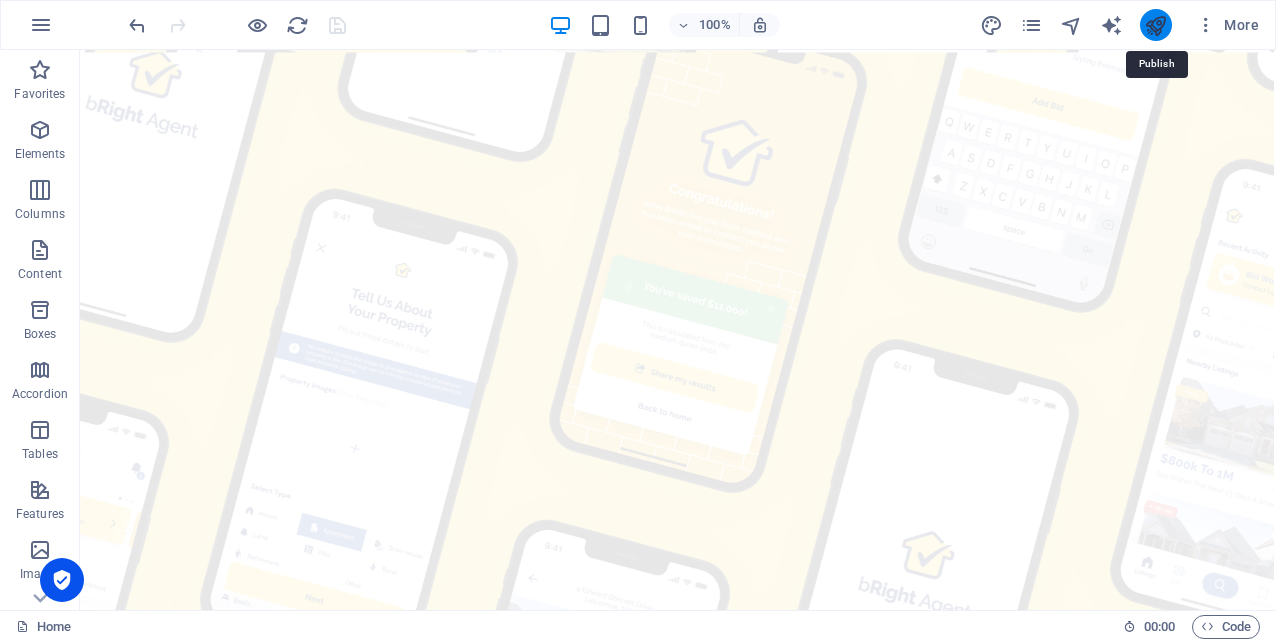 click at bounding box center (1155, 25) 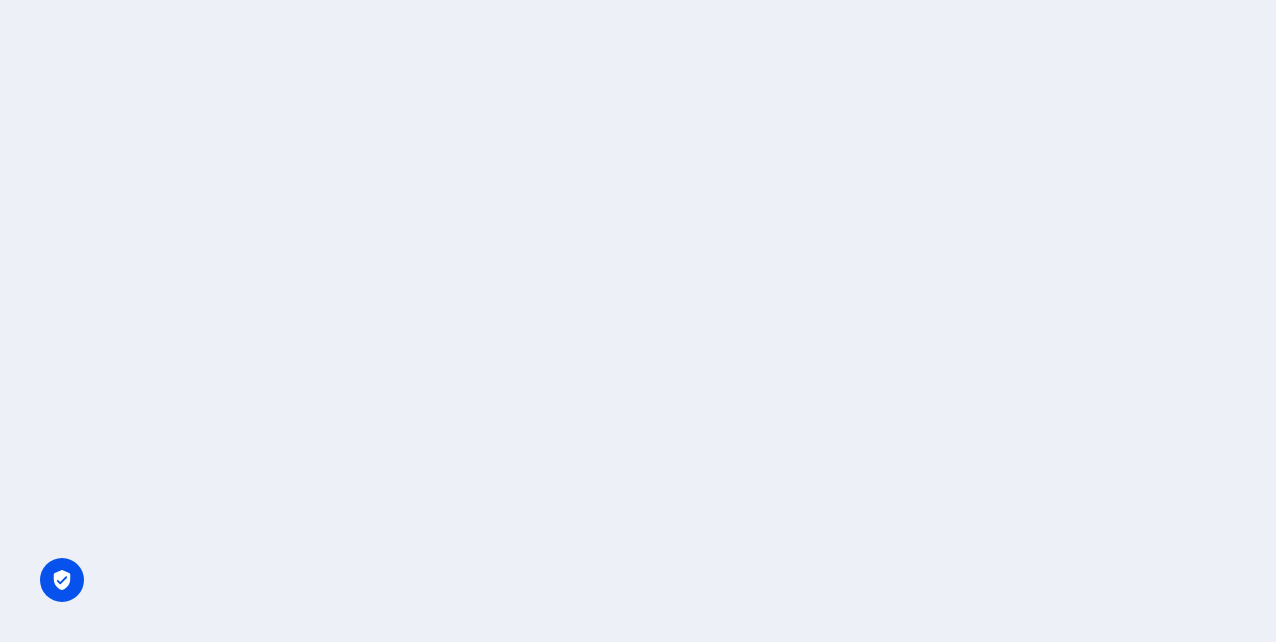 scroll, scrollTop: 0, scrollLeft: 0, axis: both 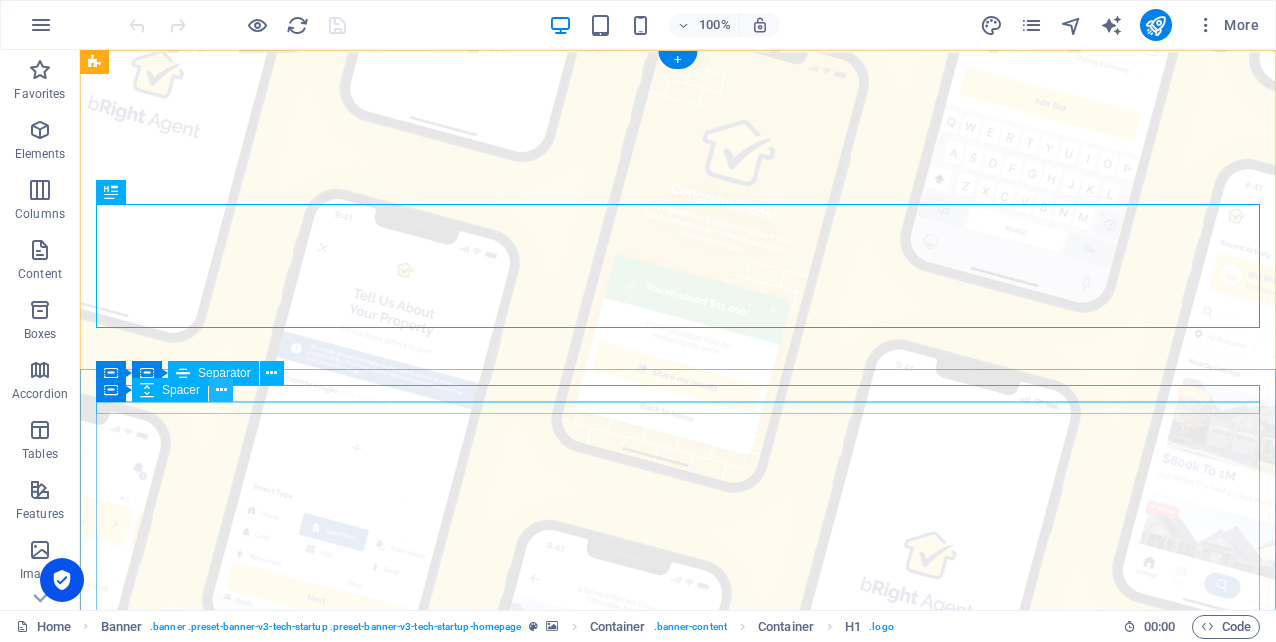 click at bounding box center (221, 390) 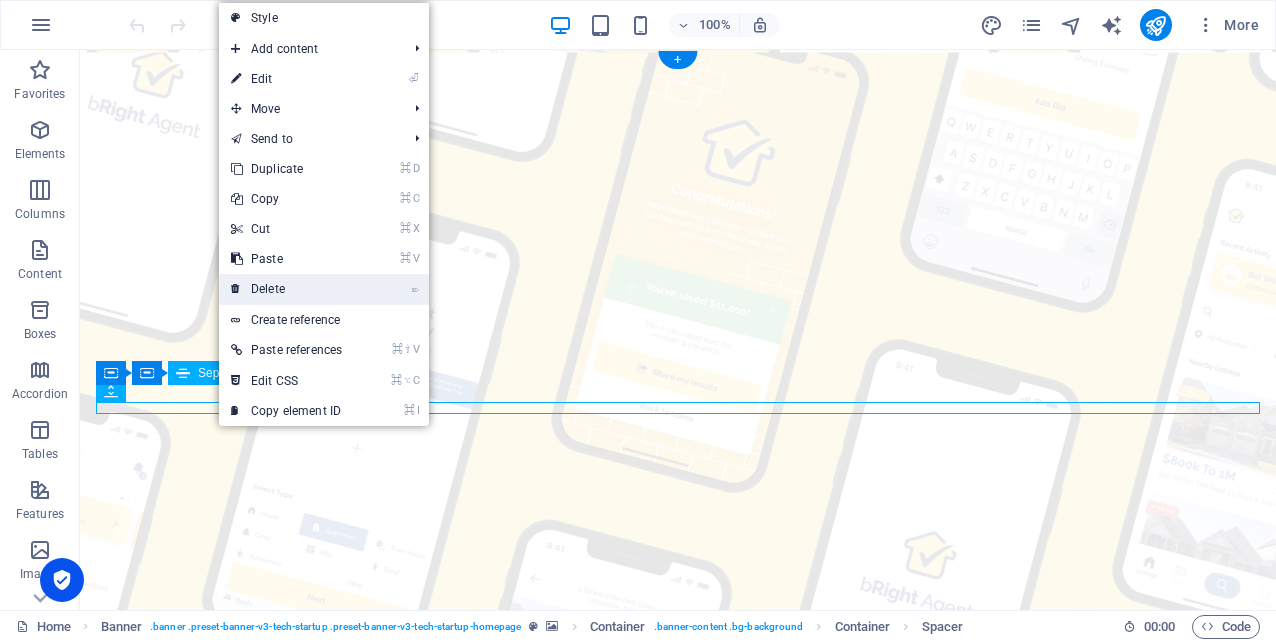 click on "⌦  Delete" at bounding box center [286, 289] 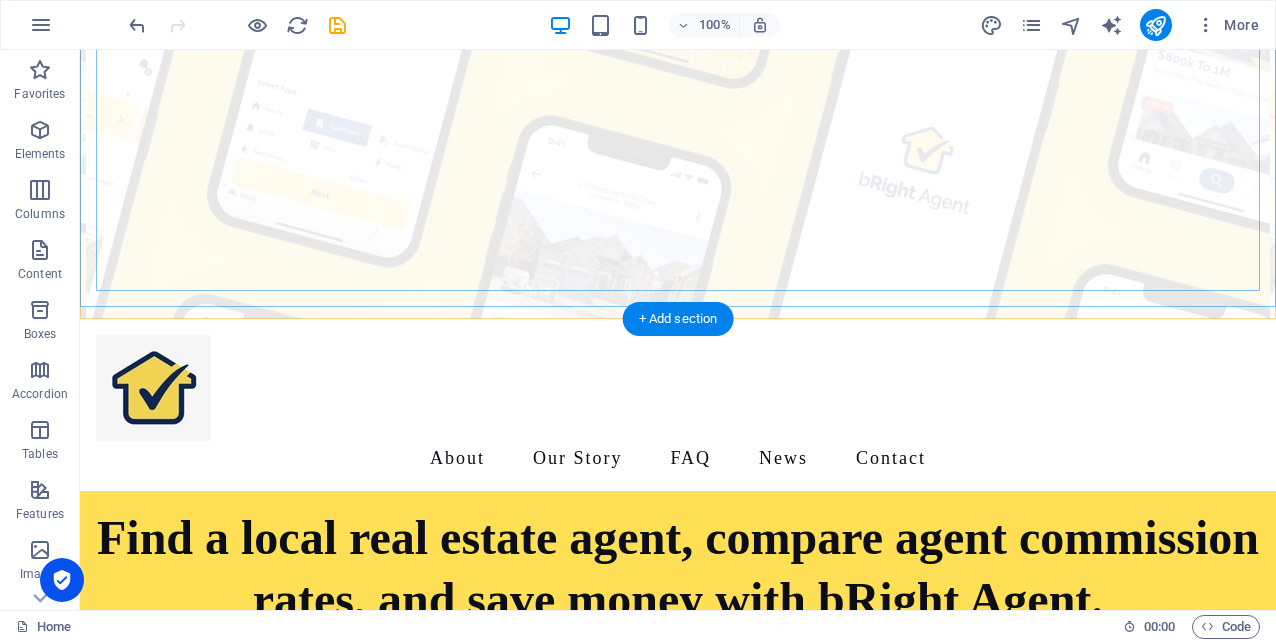 scroll, scrollTop: 439, scrollLeft: 0, axis: vertical 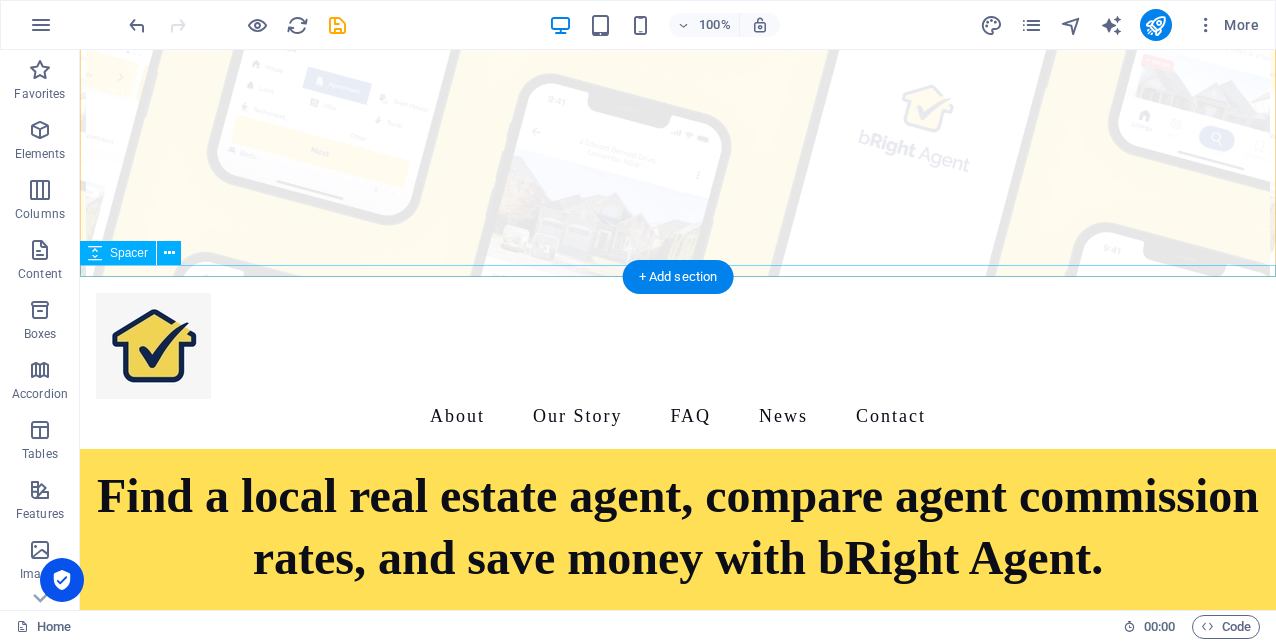click at bounding box center (678, 977) 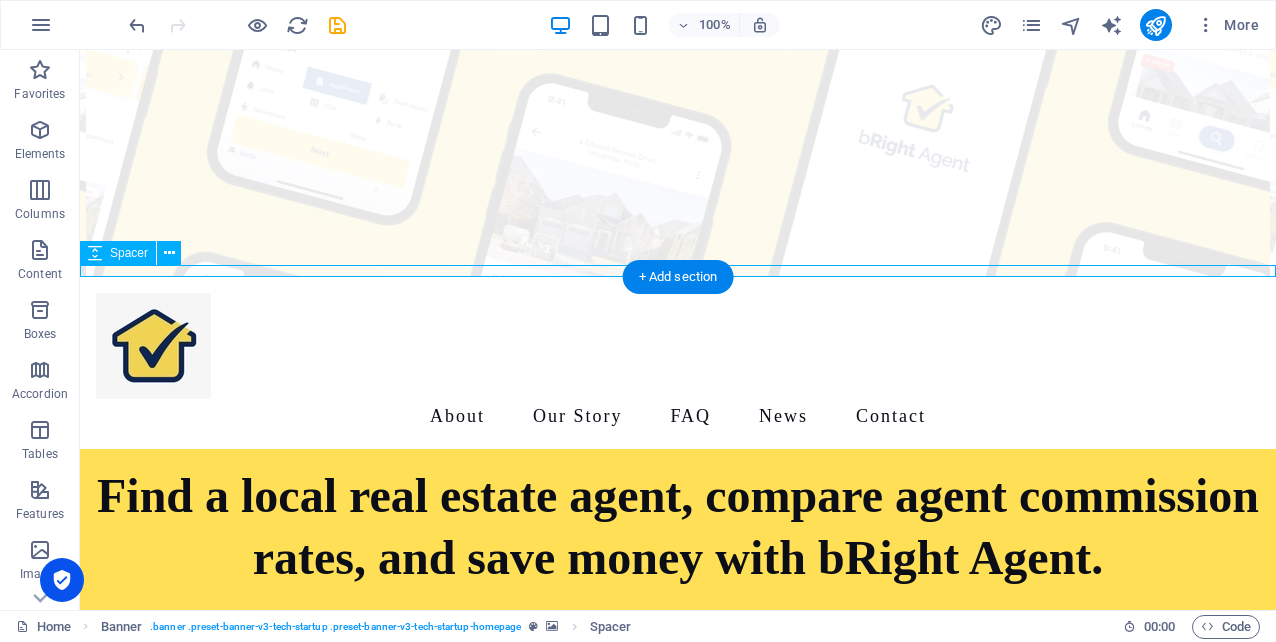 click at bounding box center [678, 977] 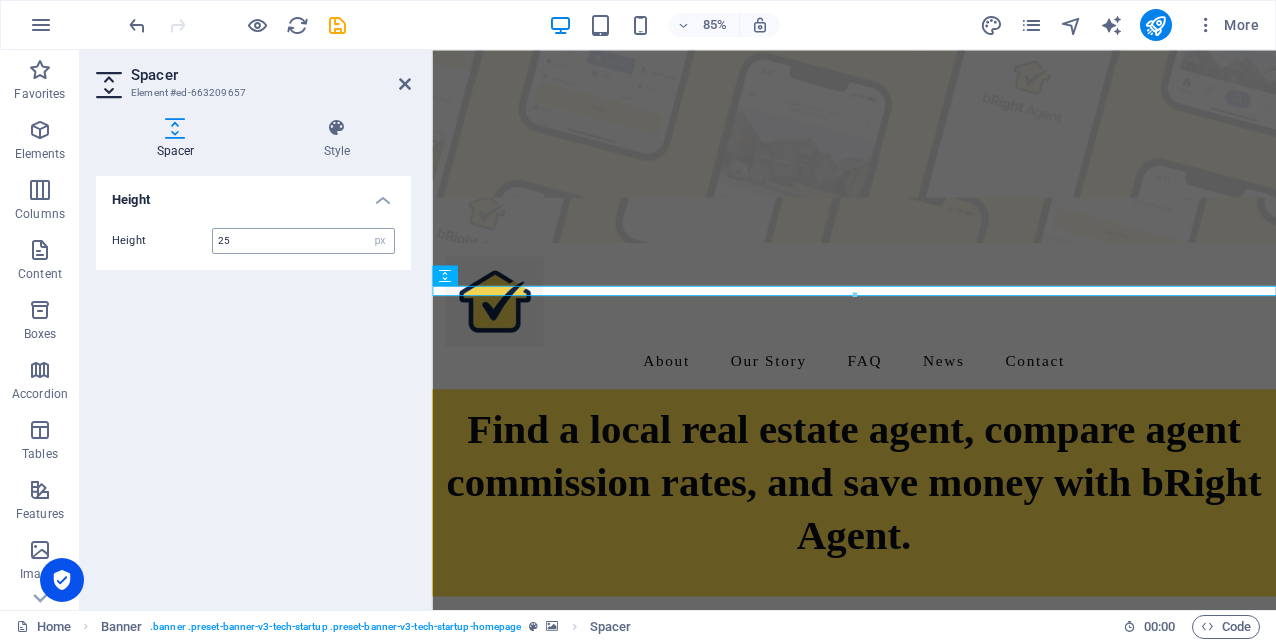 type on "25" 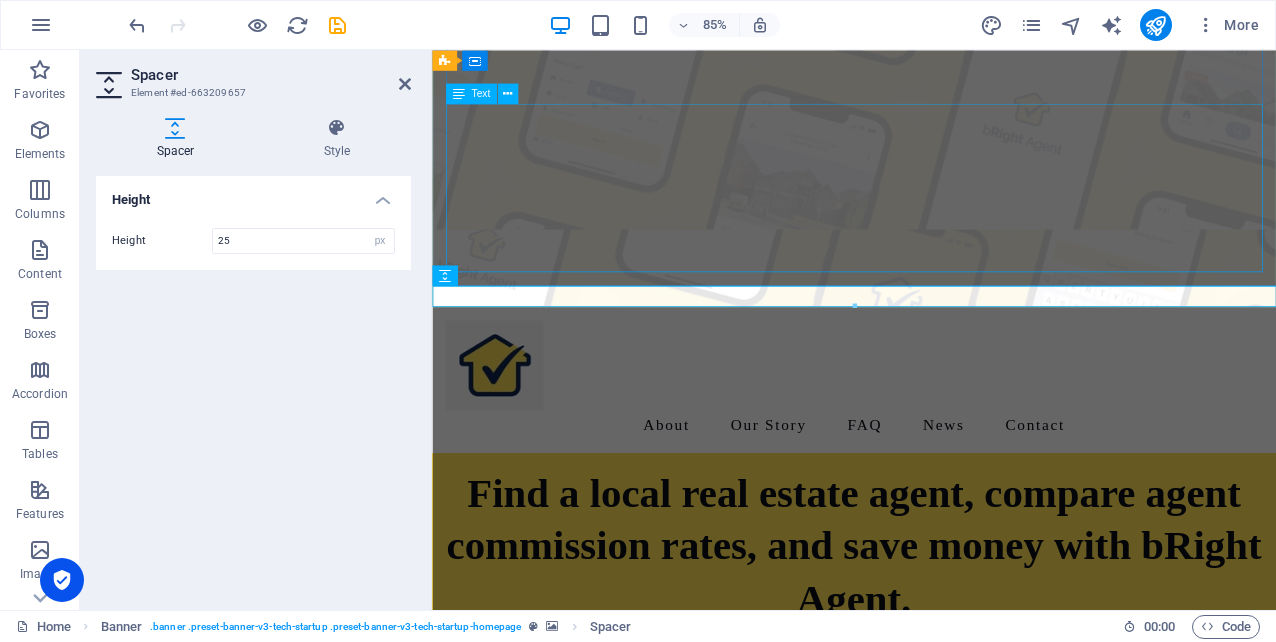 click on "Want to   maximize your sale price   and   minimize agent fees ? bRight Agent connects you with the   best local real estate agents   who compete for your listing, meaning that you can select a great agent while getting a truly competitive commission rate. It's free, private, and available  [GEOGRAPHIC_DATA]-wide  on iOS and Android." at bounding box center [928, 990] 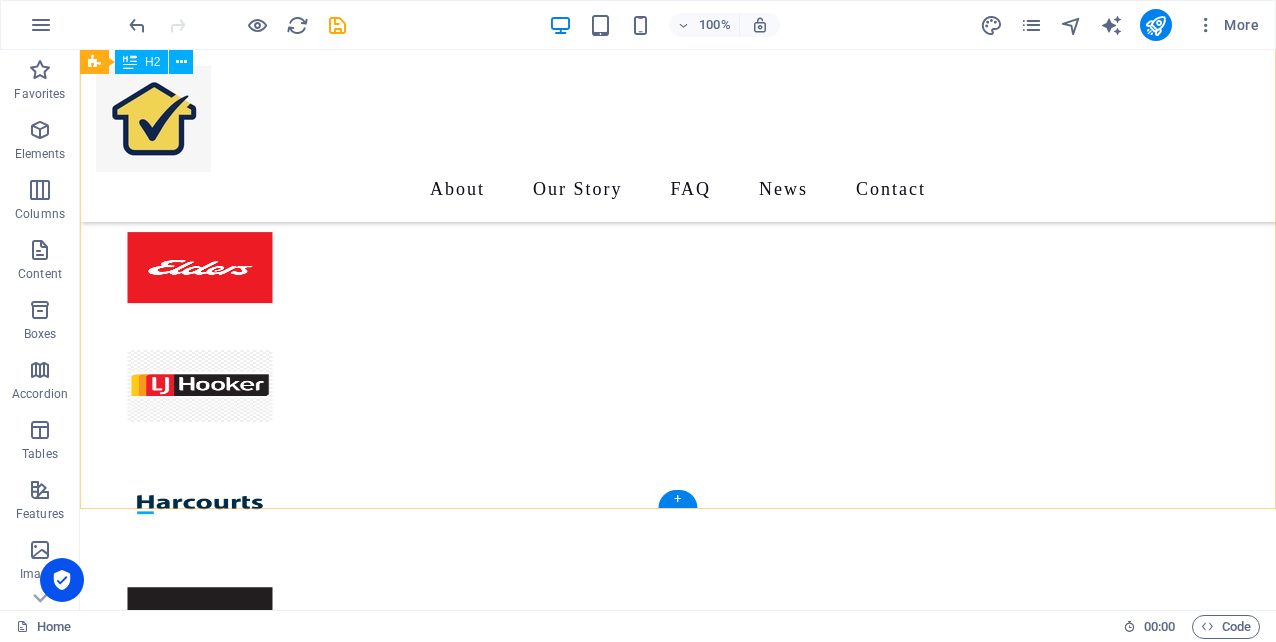 scroll, scrollTop: 1853, scrollLeft: 0, axis: vertical 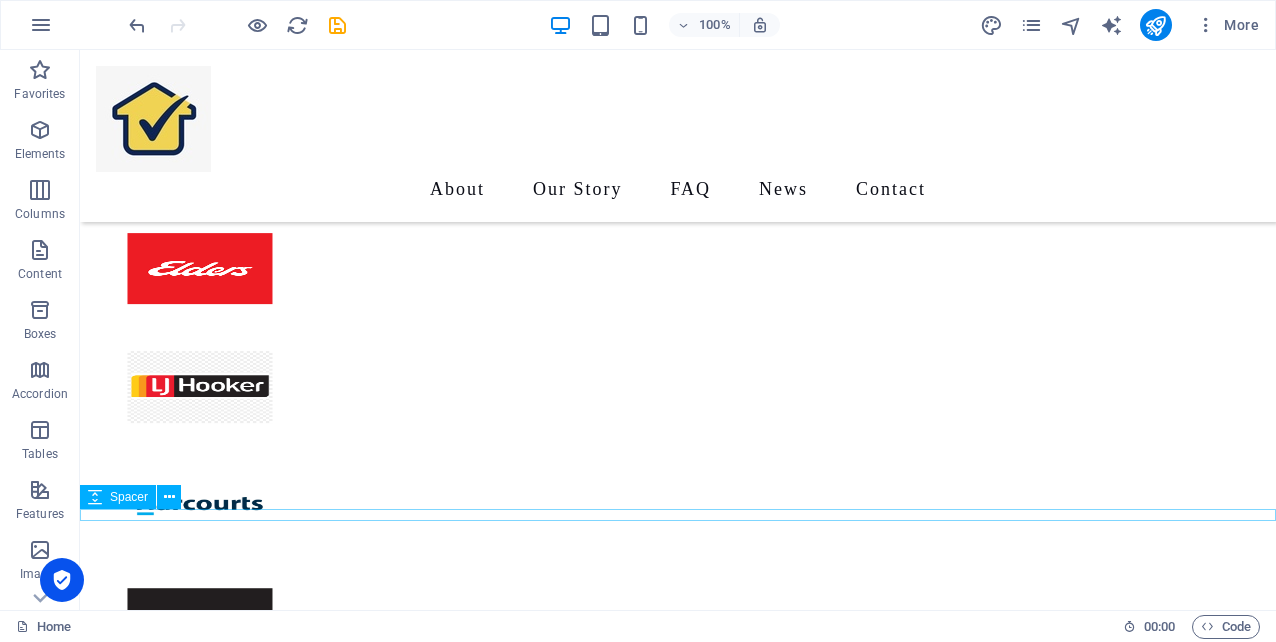 click at bounding box center [678, 4047] 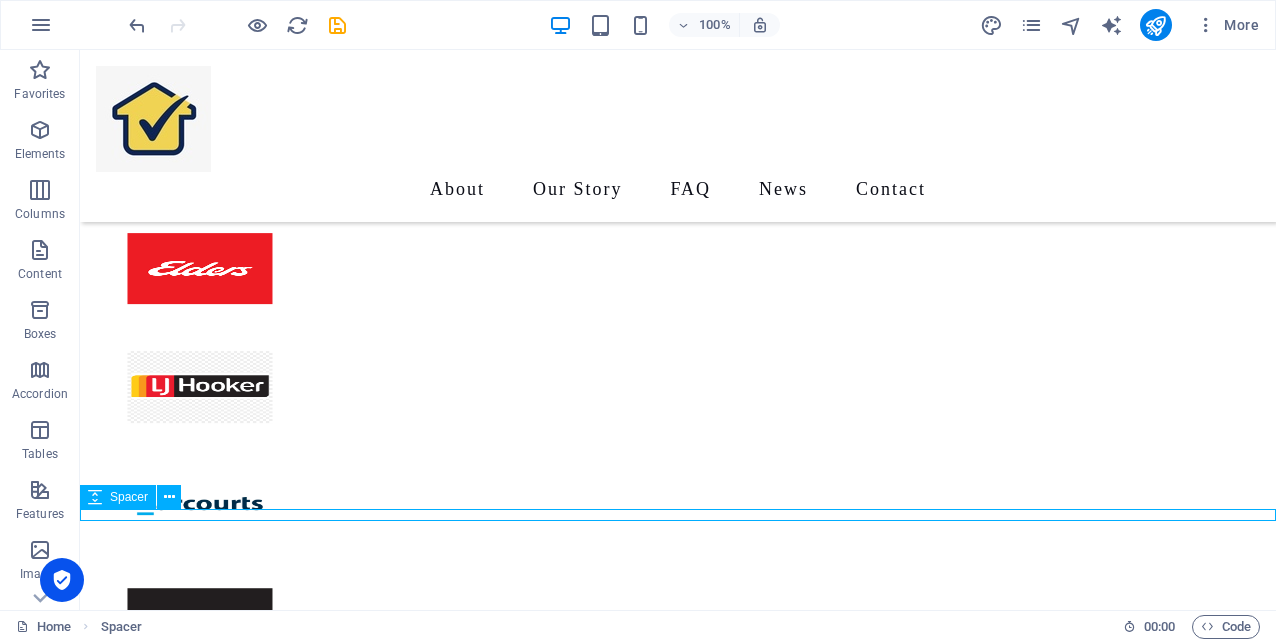 click at bounding box center (678, 4047) 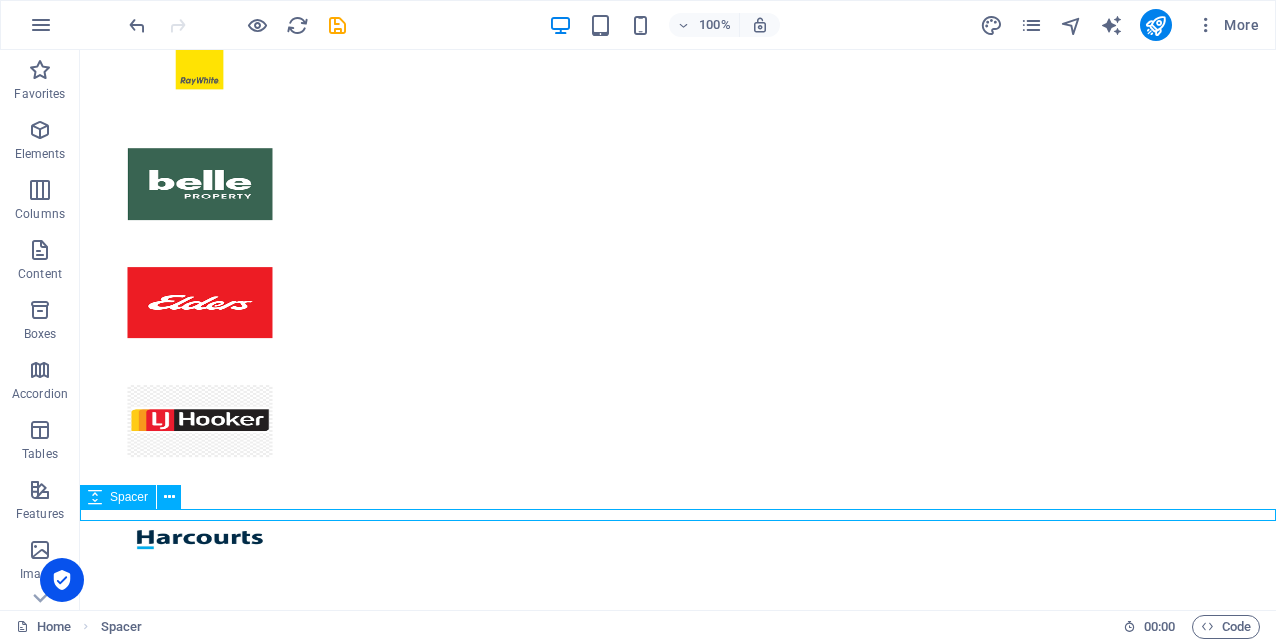 select on "px" 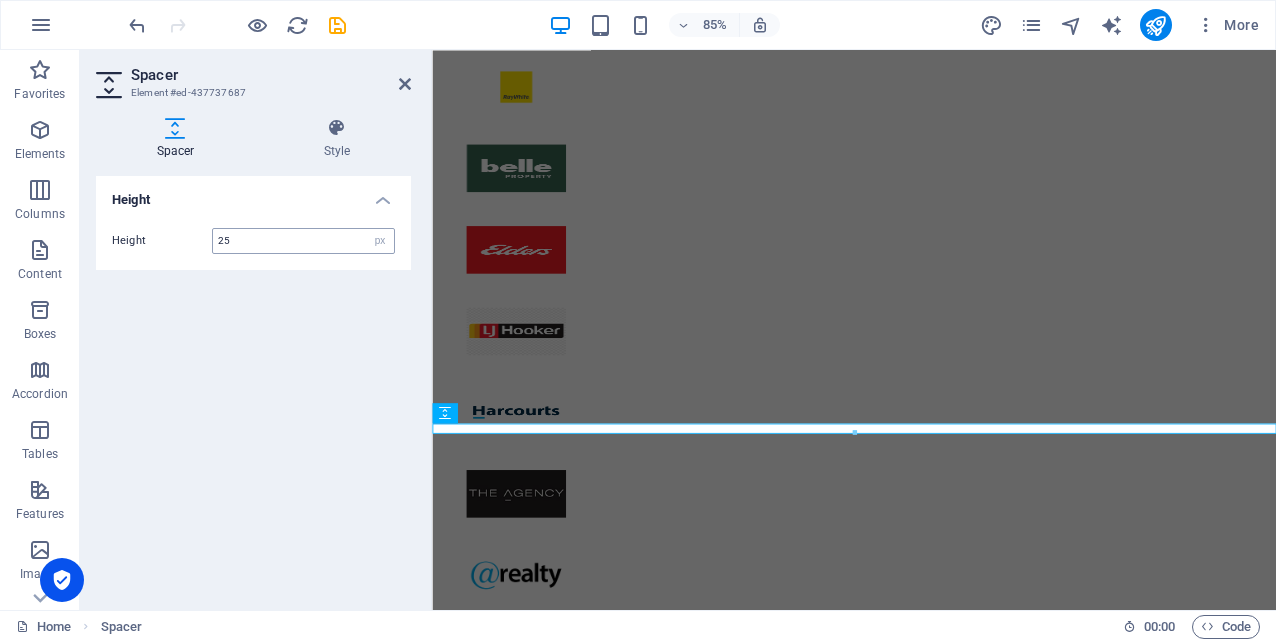 type on "25" 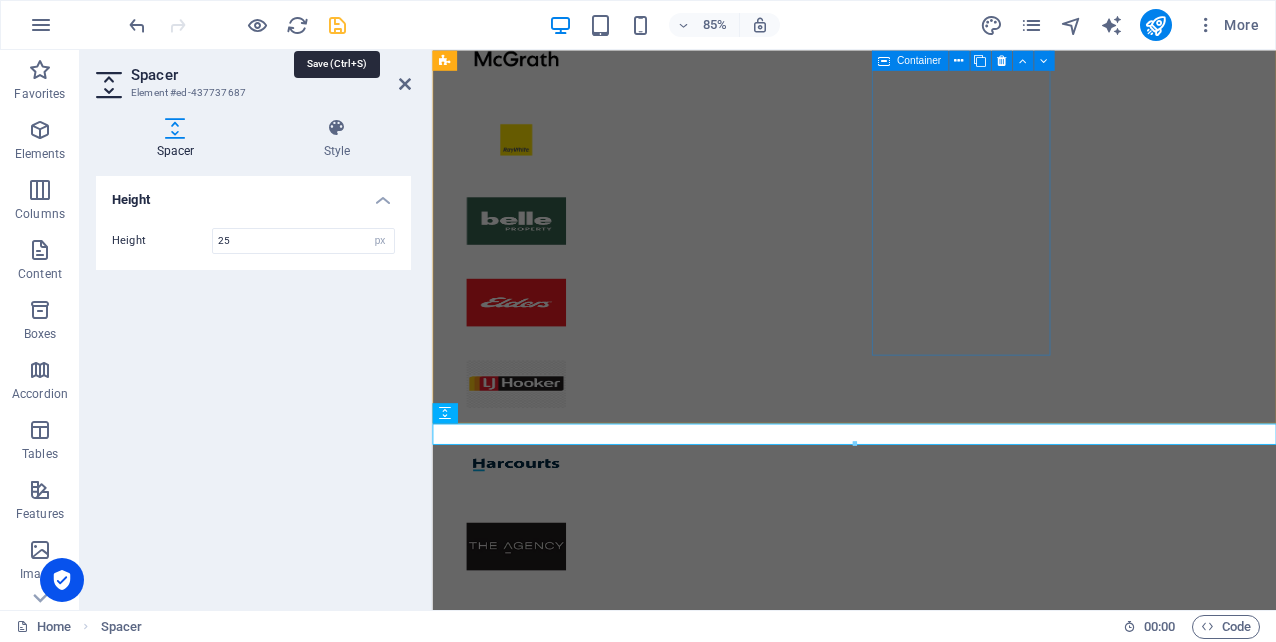 click at bounding box center (337, 25) 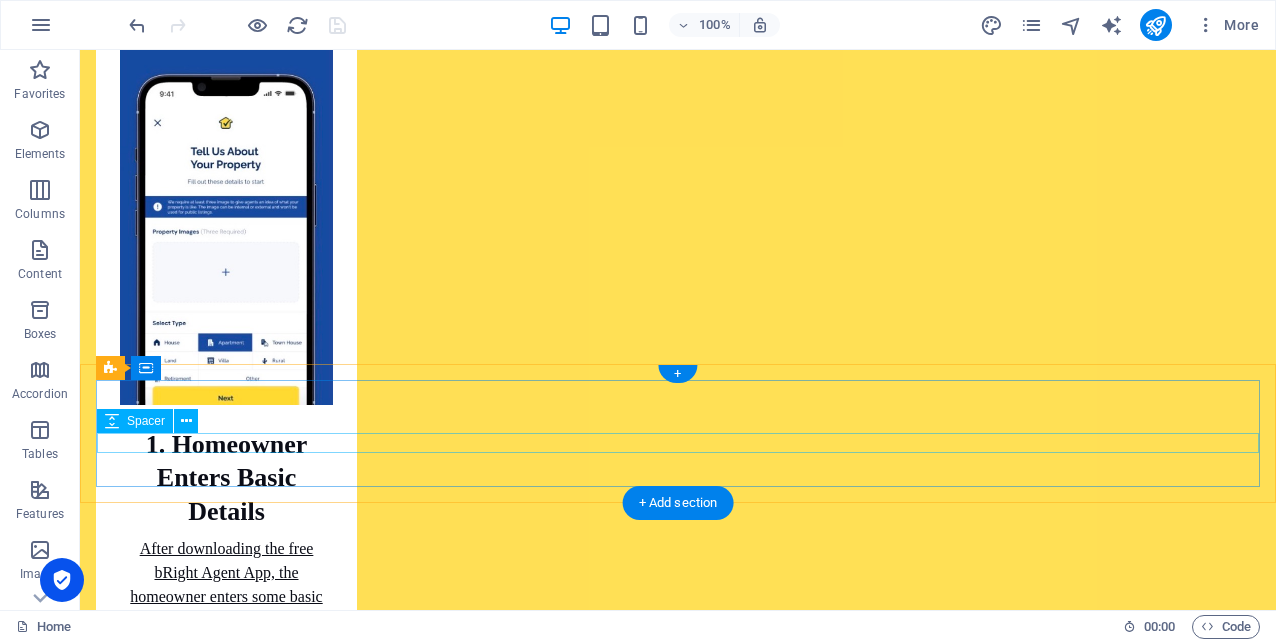 scroll, scrollTop: 2996, scrollLeft: 0, axis: vertical 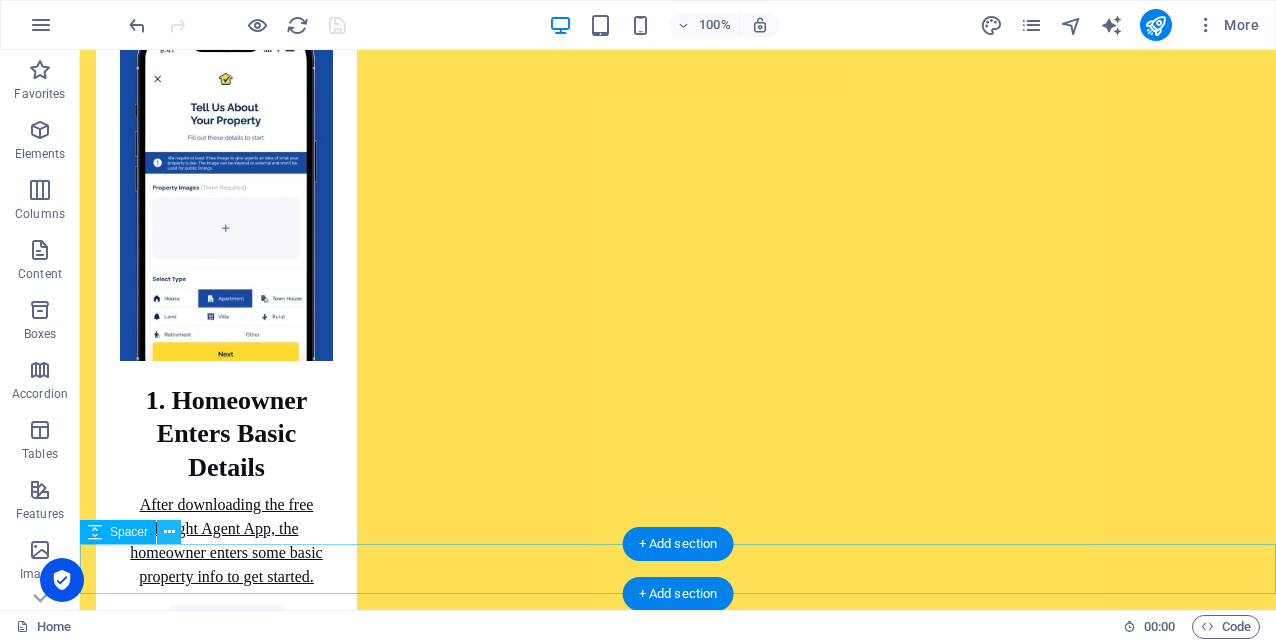 click at bounding box center (169, 532) 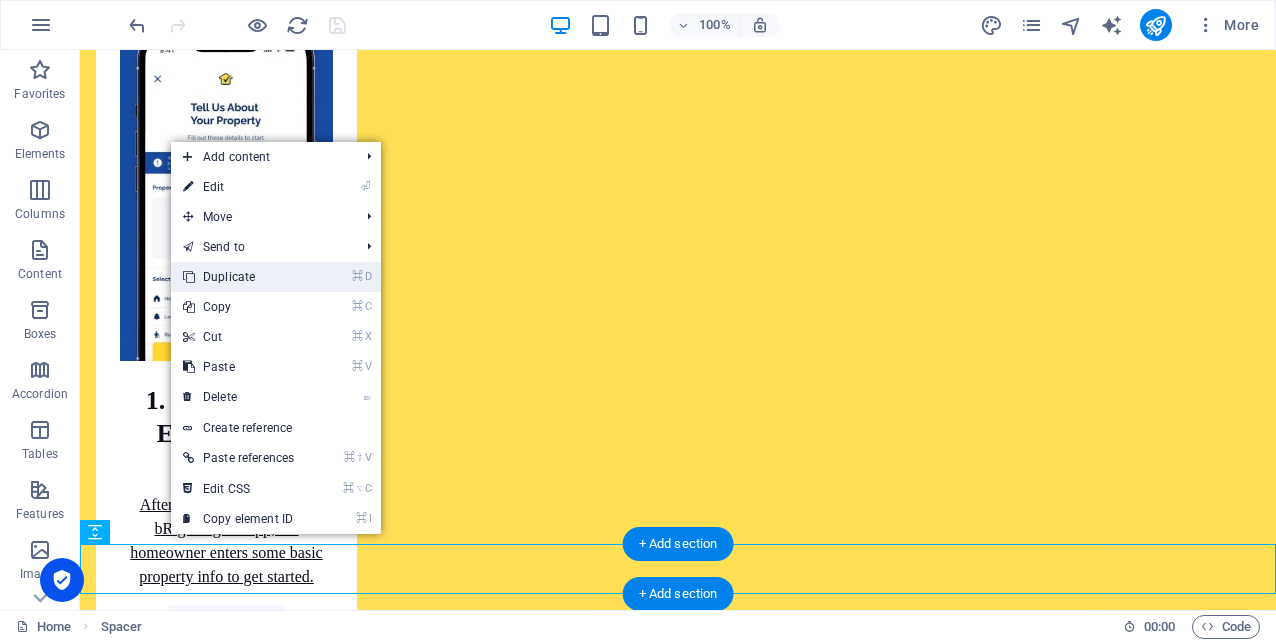 click on "⌘ D  Duplicate" at bounding box center [238, 277] 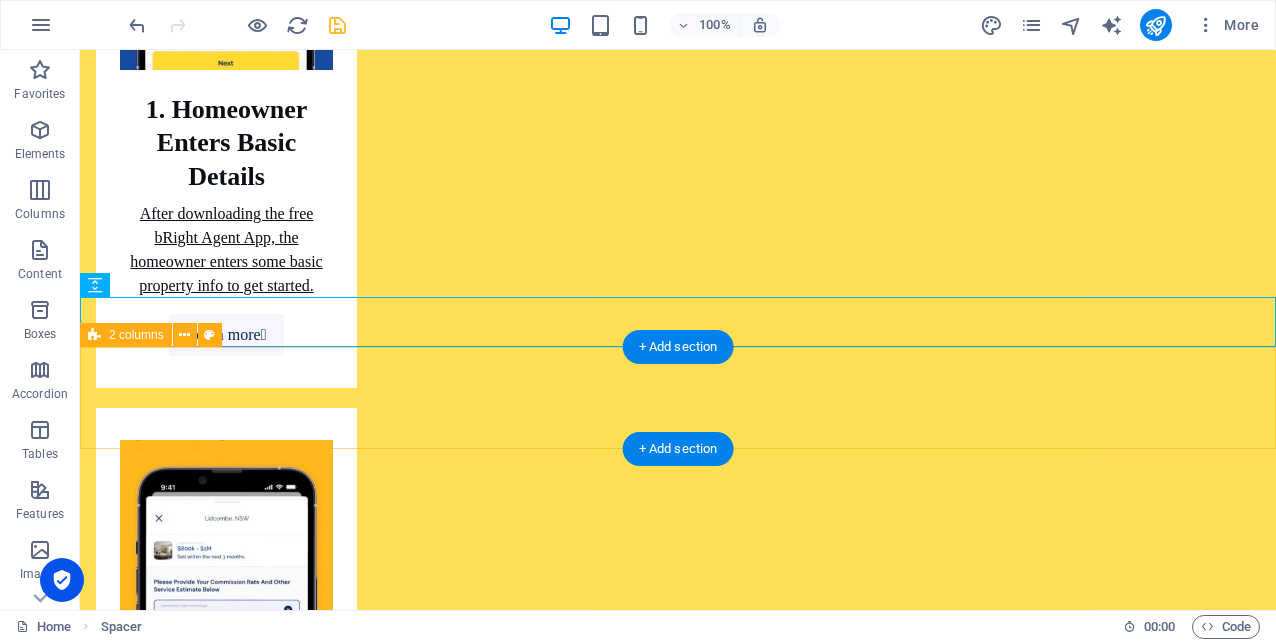 scroll, scrollTop: 3293, scrollLeft: 0, axis: vertical 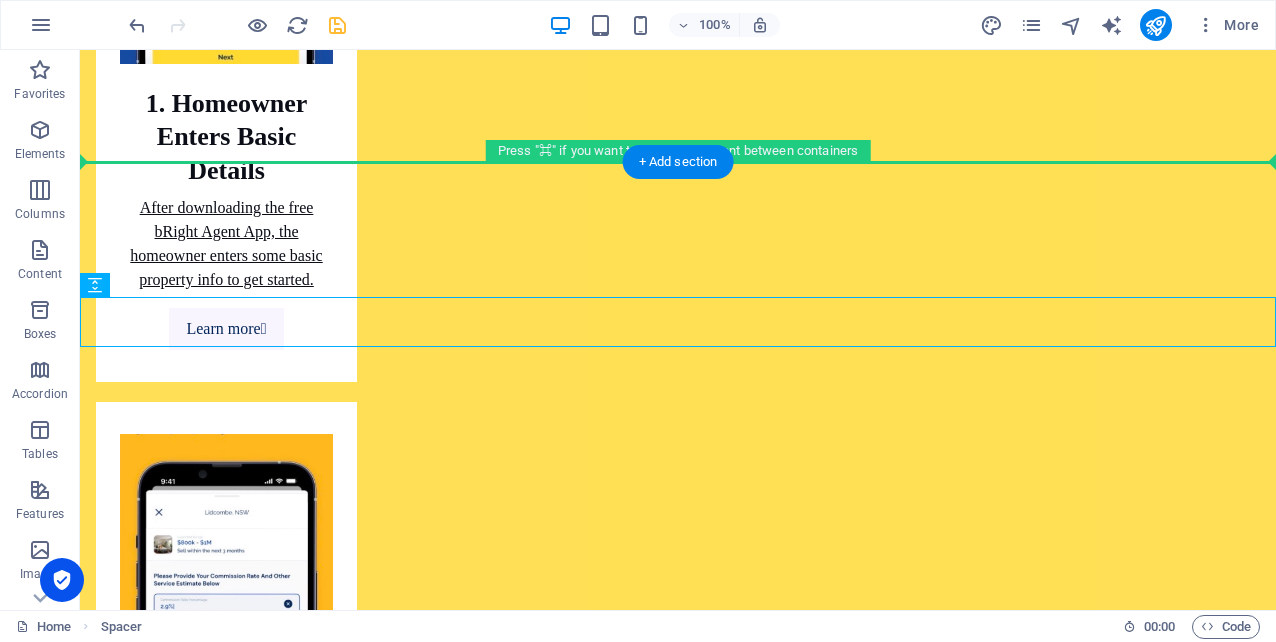 drag, startPoint x: 341, startPoint y: 304, endPoint x: 367, endPoint y: 151, distance: 155.19342 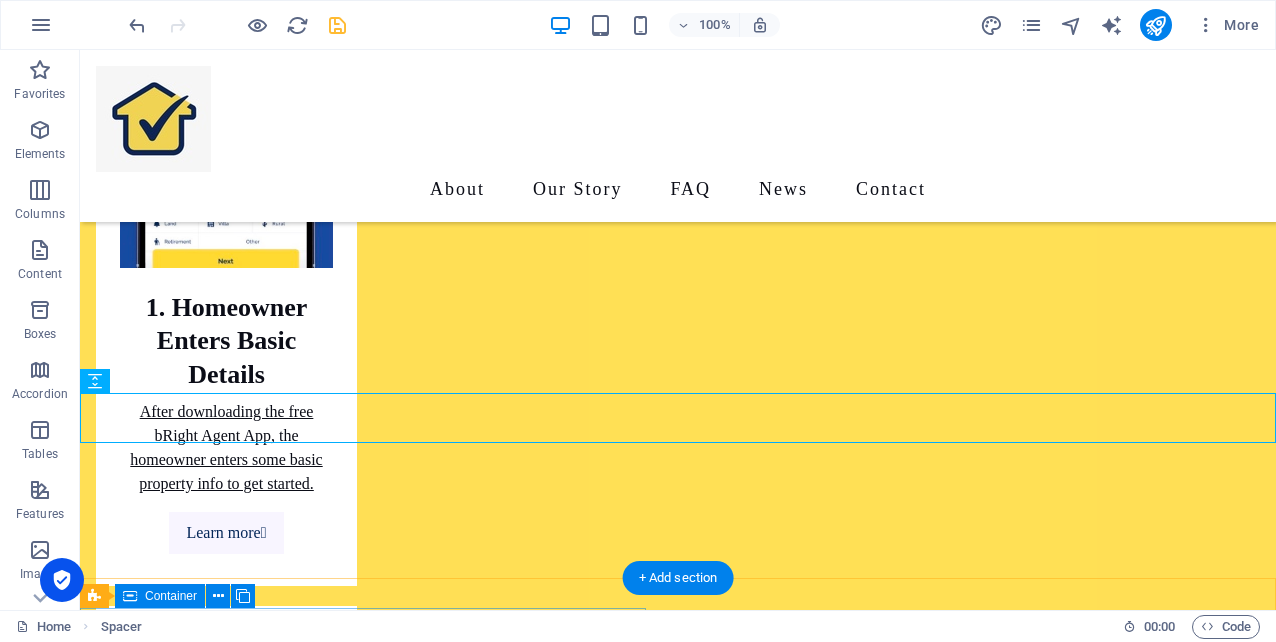 scroll, scrollTop: 3052, scrollLeft: 0, axis: vertical 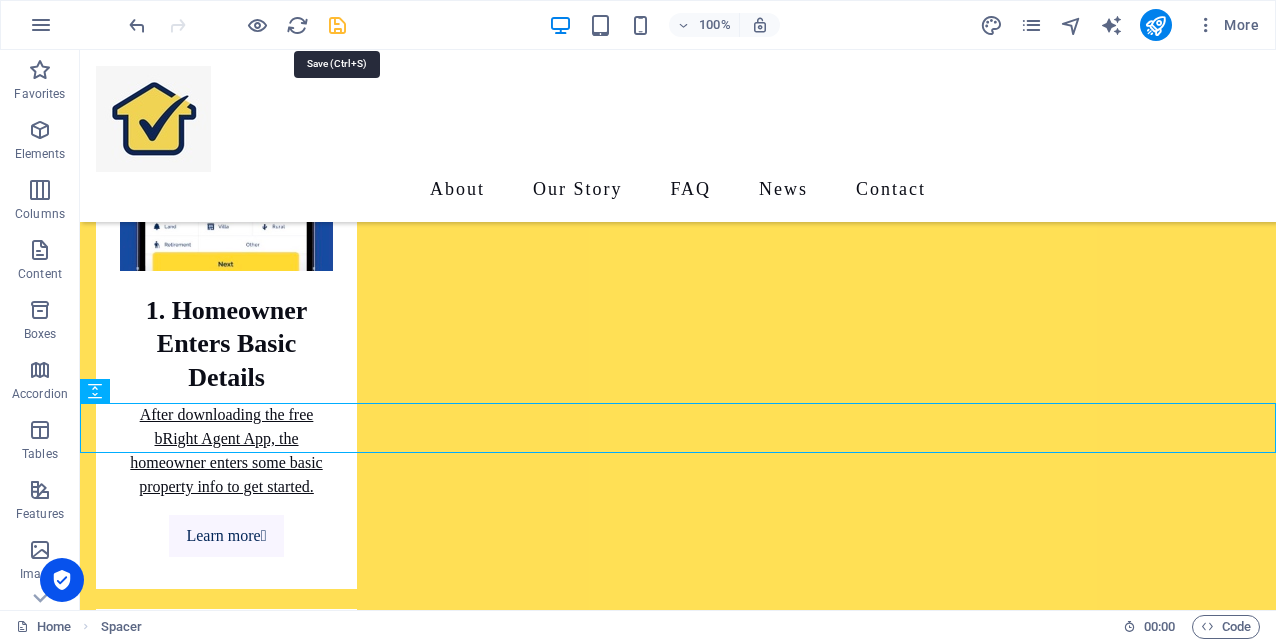 click at bounding box center [337, 25] 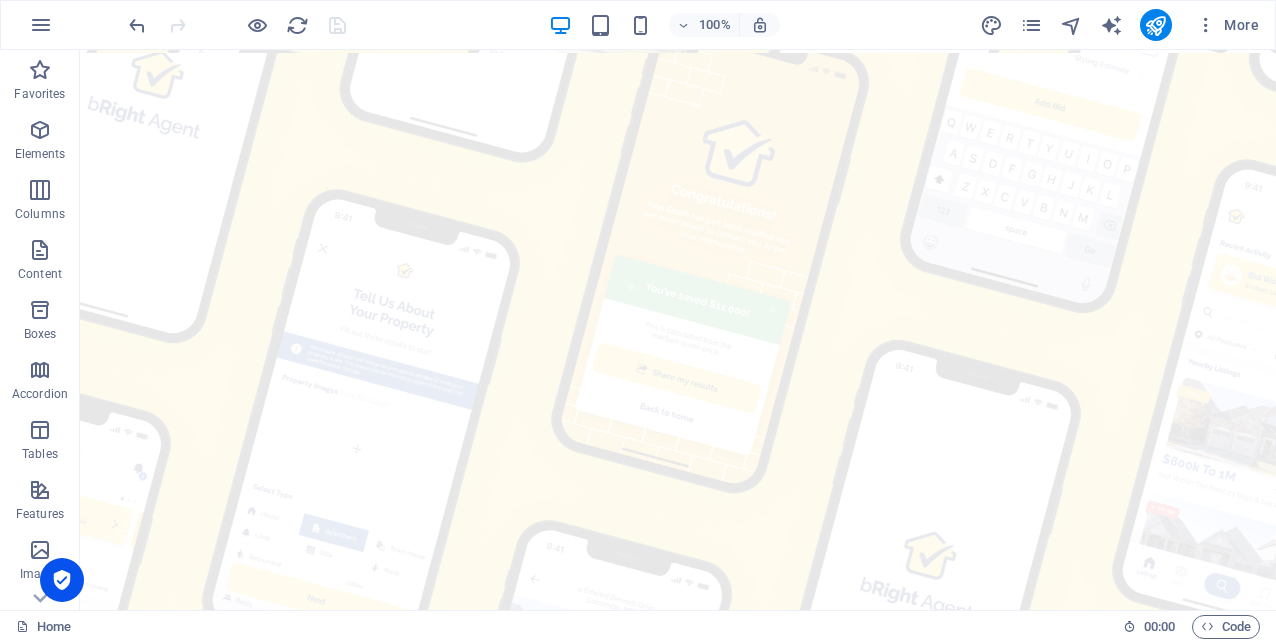 scroll, scrollTop: 0, scrollLeft: 0, axis: both 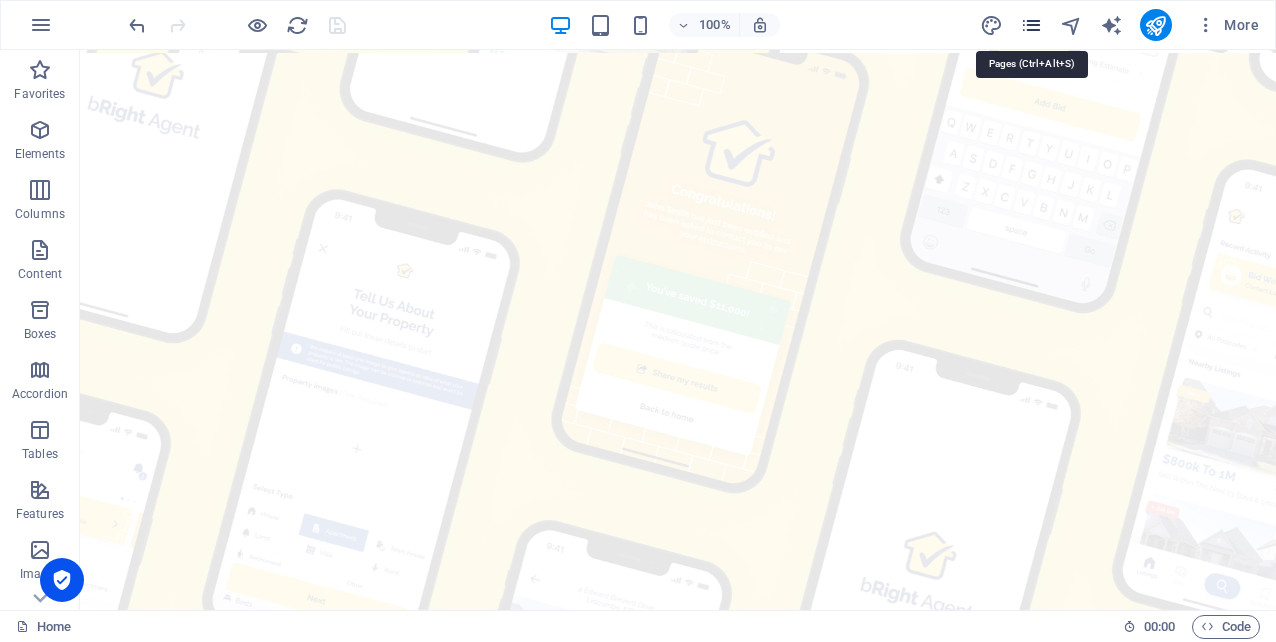 click at bounding box center (1031, 25) 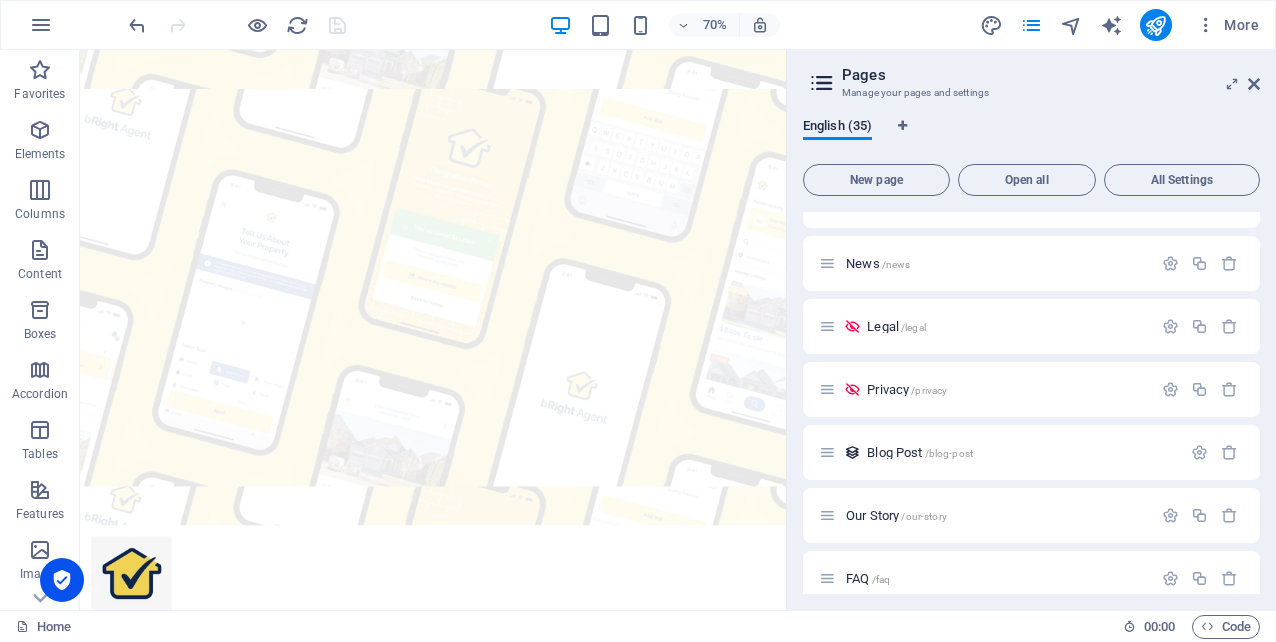 scroll, scrollTop: 299, scrollLeft: 0, axis: vertical 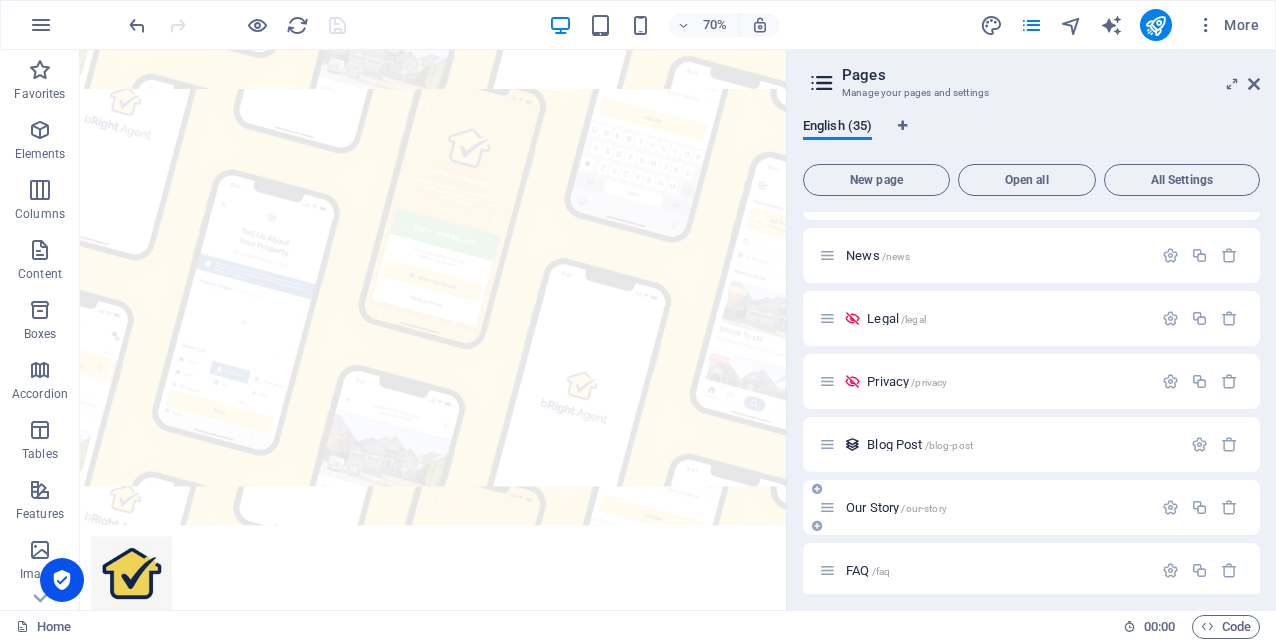 click on "Our Story /our-story" at bounding box center (896, 507) 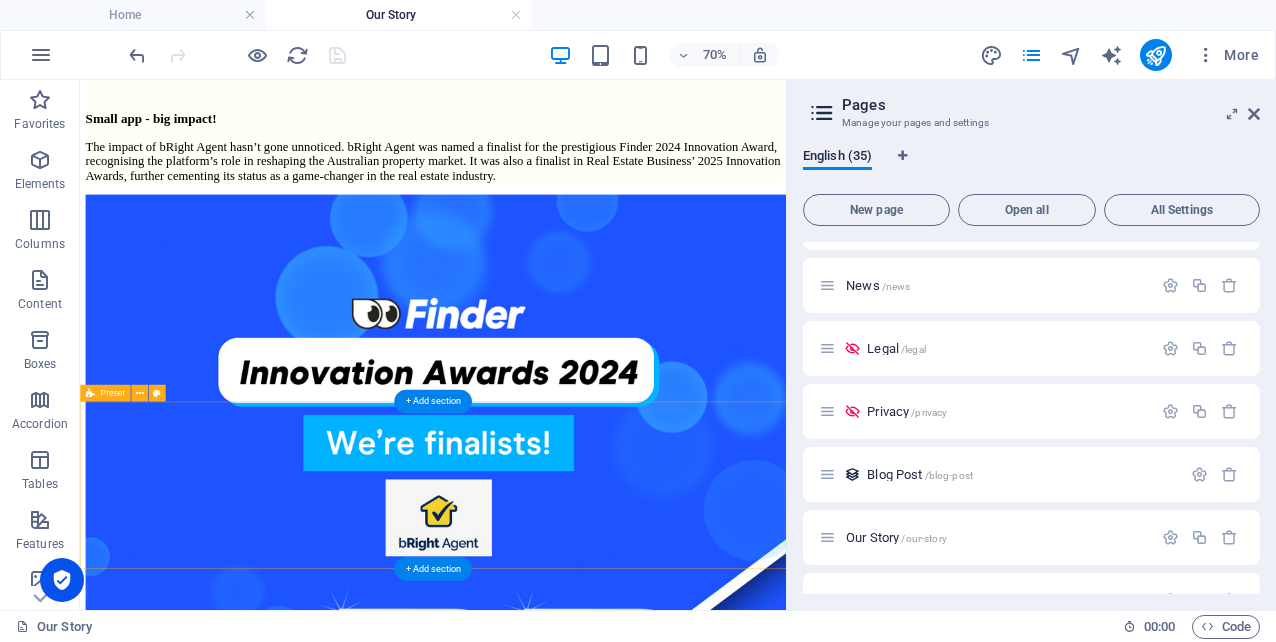 scroll, scrollTop: 1195, scrollLeft: 0, axis: vertical 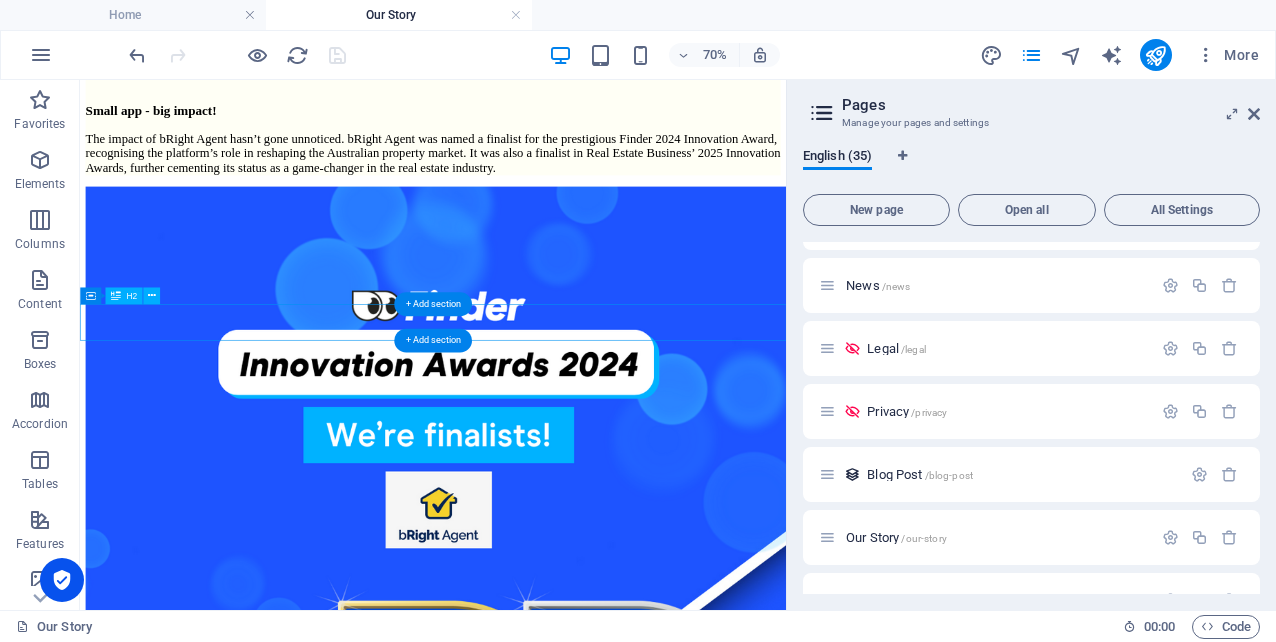 click on "Download the free bRight Agent App to get started." at bounding box center (584, 2468) 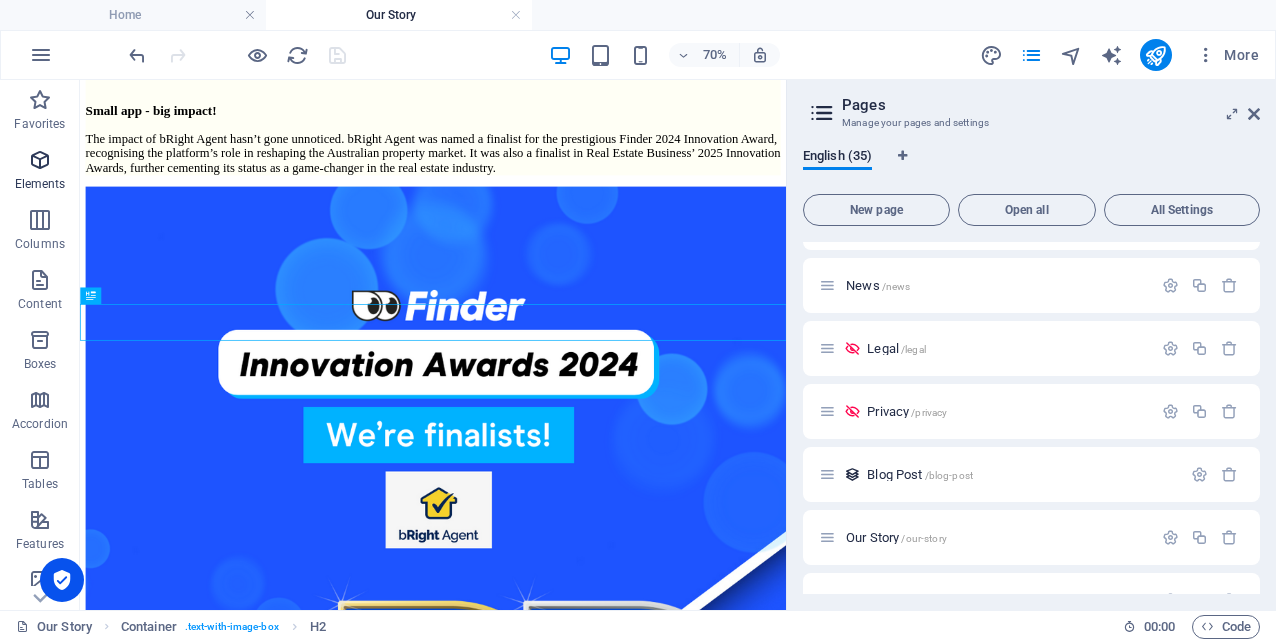 click at bounding box center [40, 160] 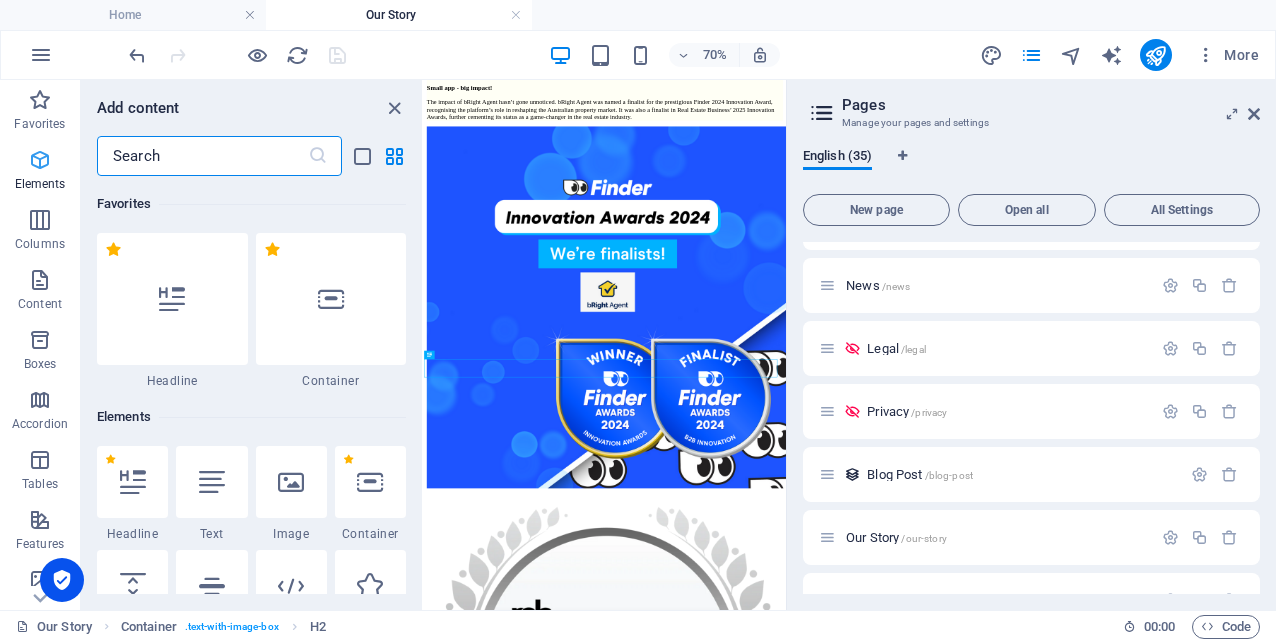 scroll, scrollTop: 719, scrollLeft: 0, axis: vertical 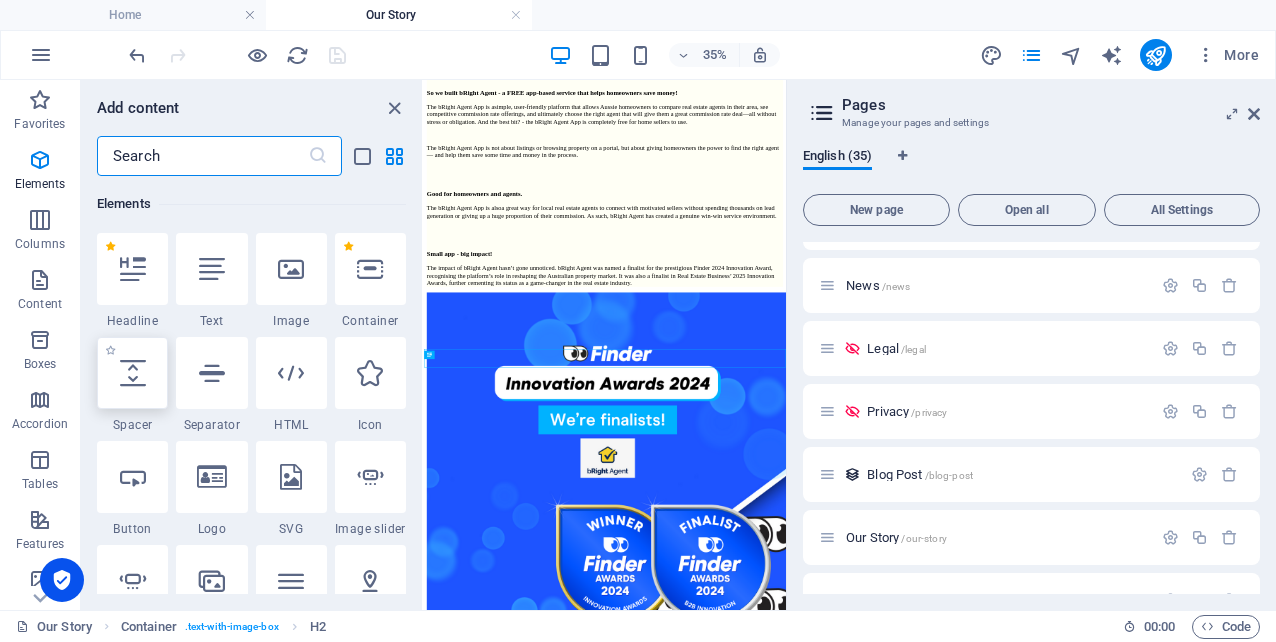 click at bounding box center [133, 373] 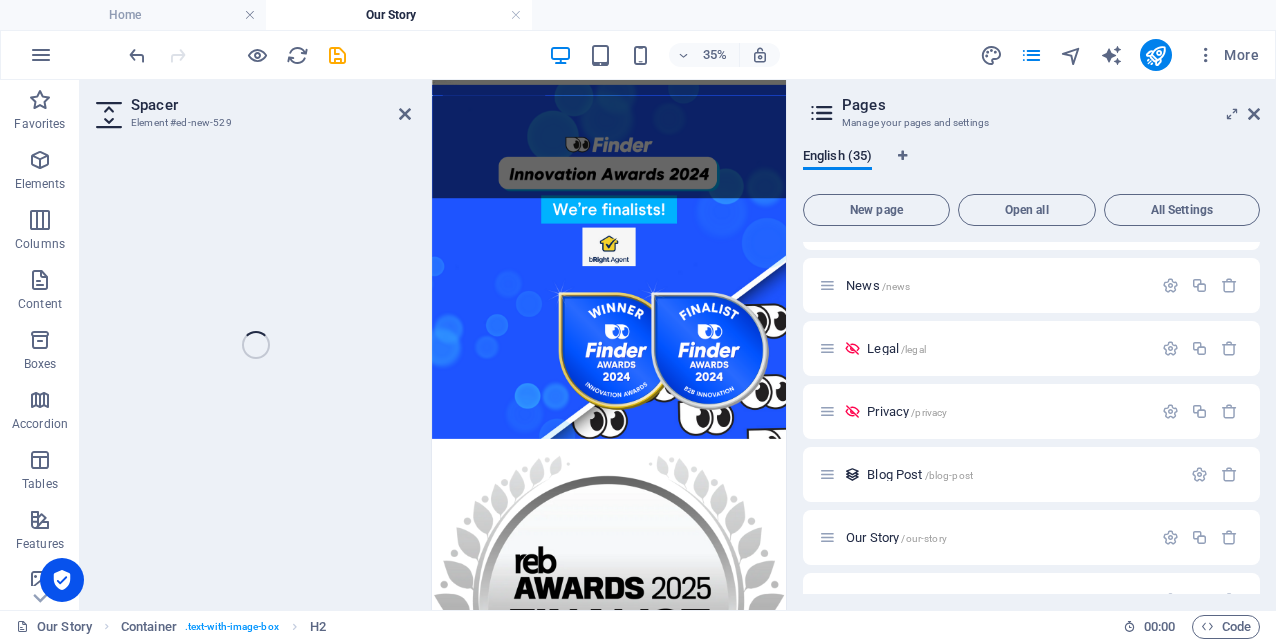 select on "px" 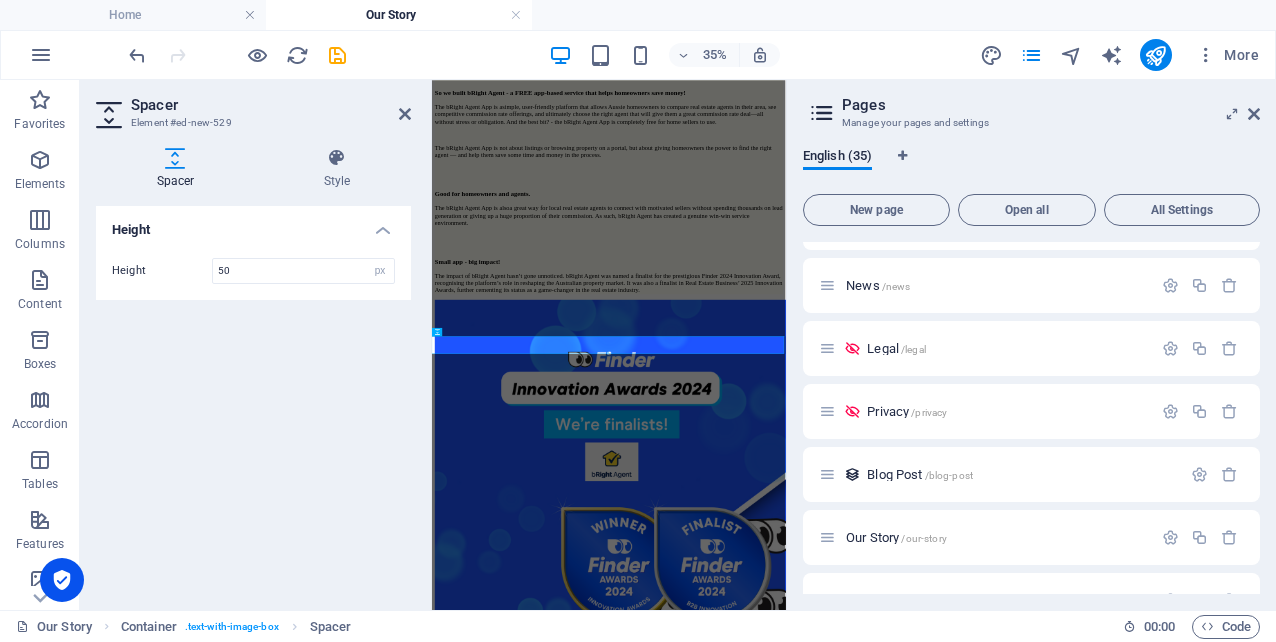 scroll, scrollTop: 784, scrollLeft: 0, axis: vertical 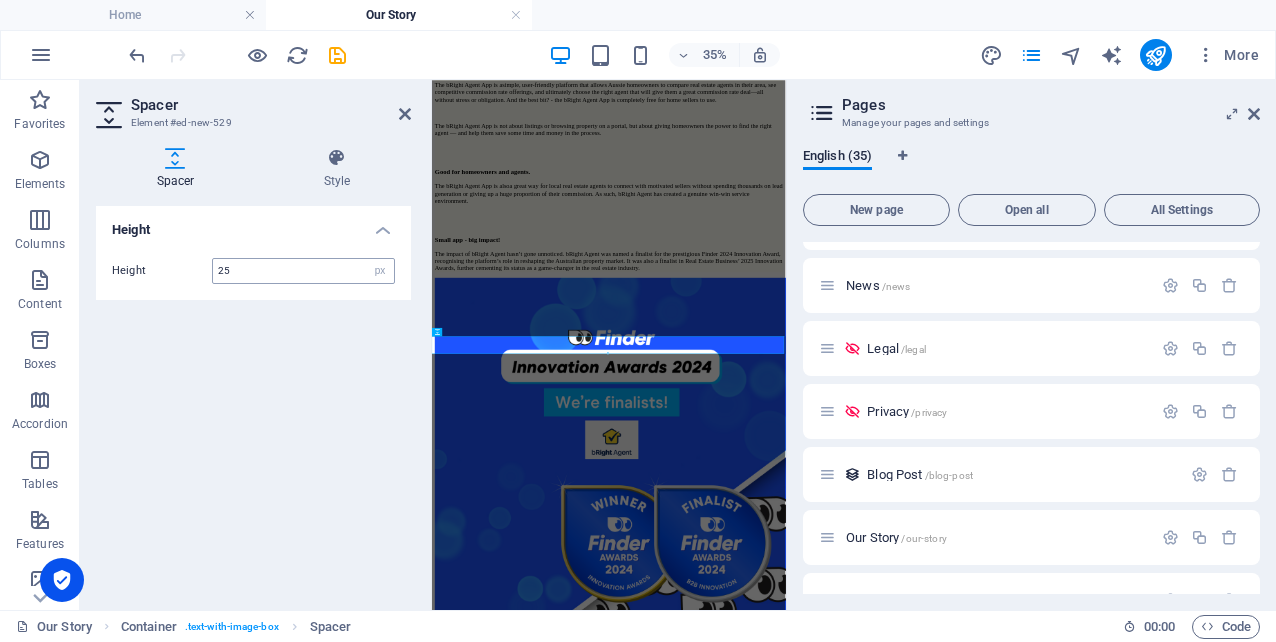 type on "25" 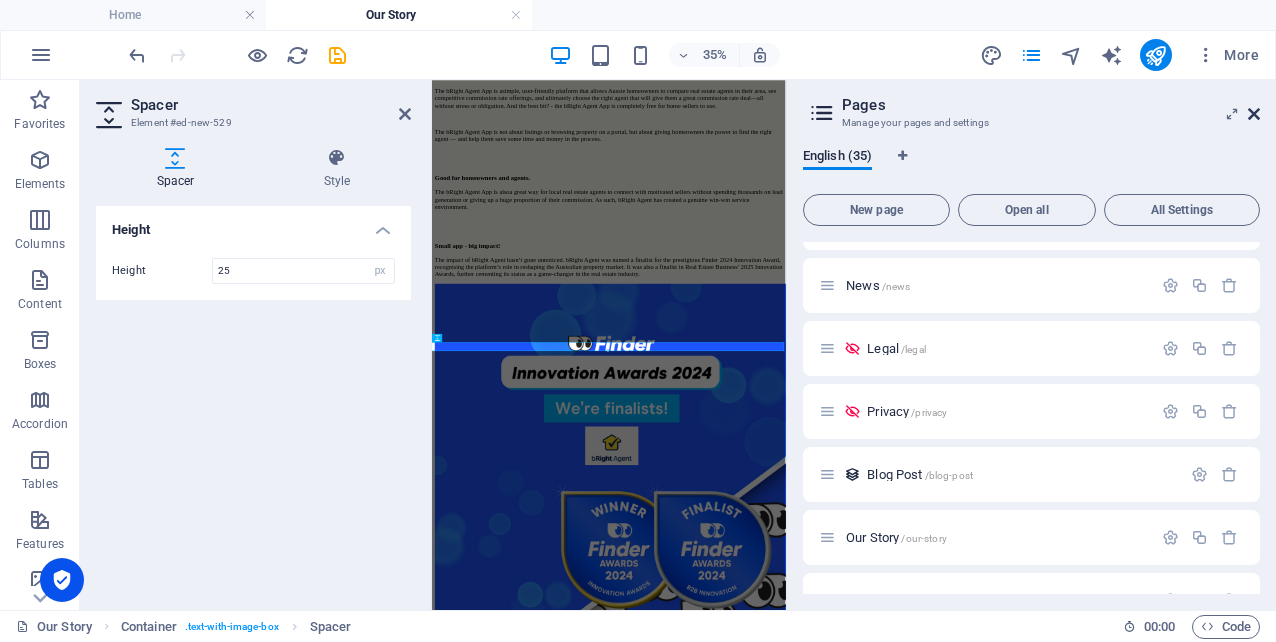 click at bounding box center [1254, 114] 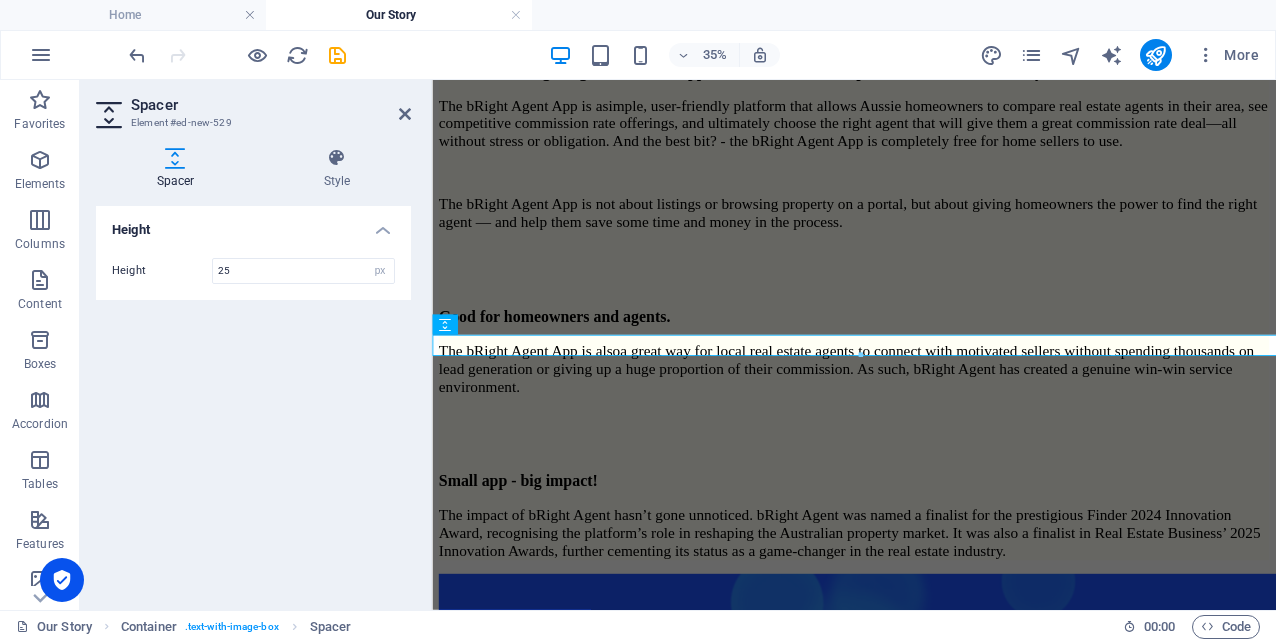 scroll, scrollTop: 1216, scrollLeft: 0, axis: vertical 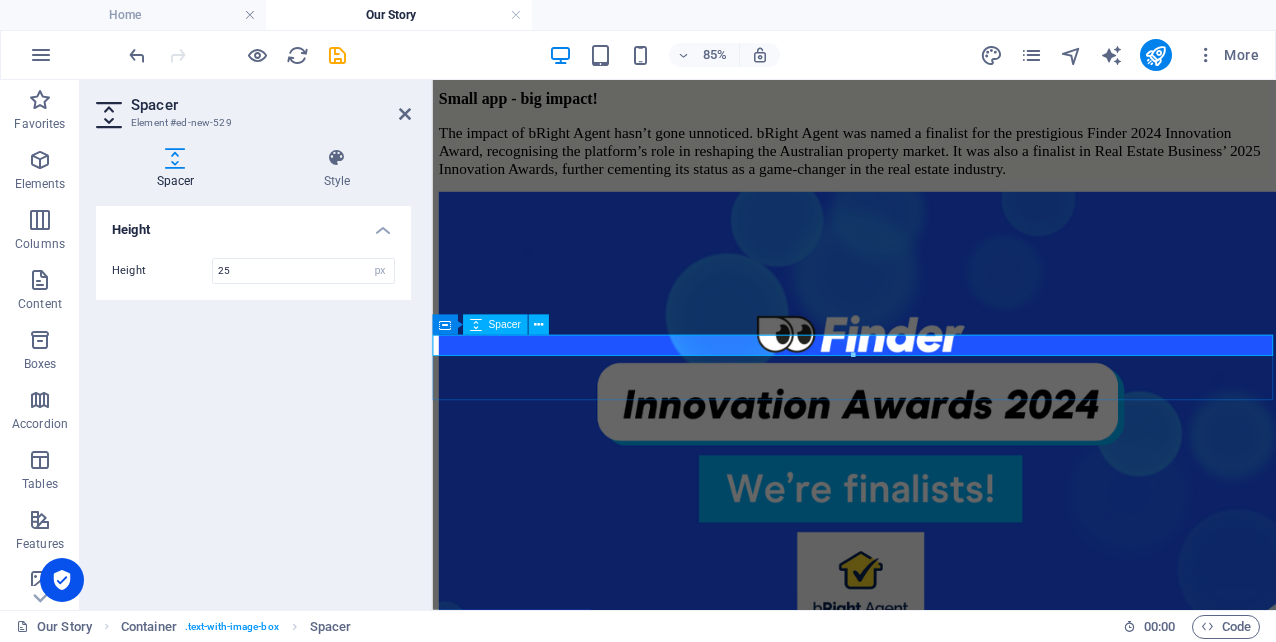 click at bounding box center [928, 2410] 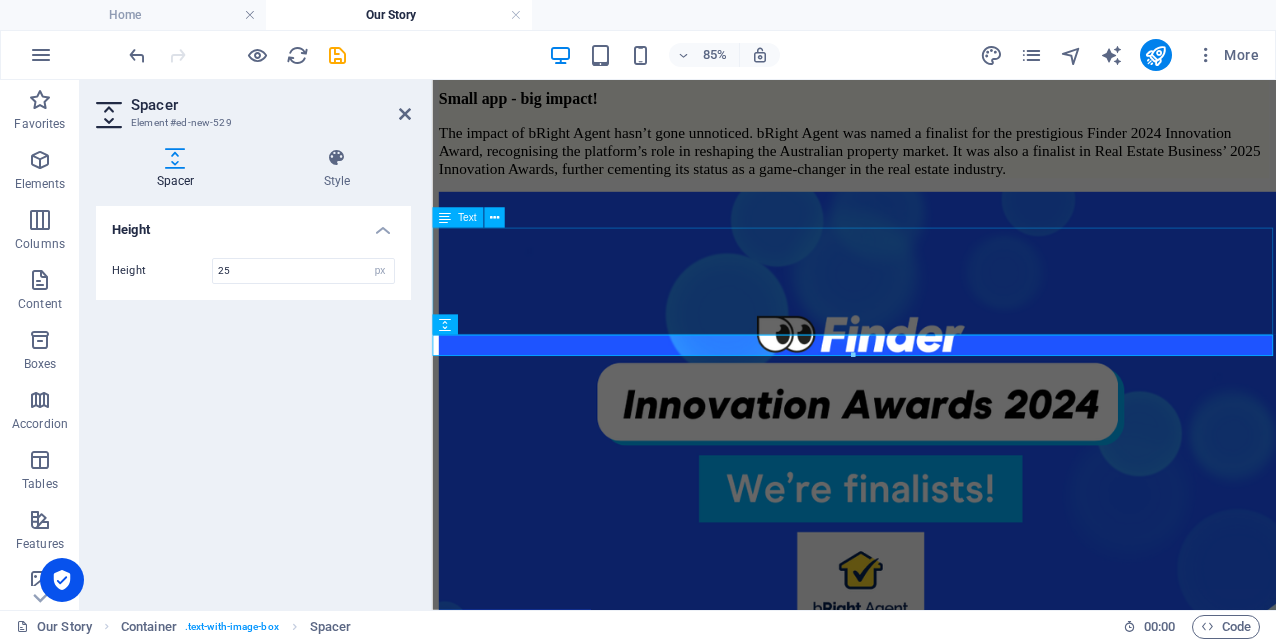 click on "bRight Agent was named a finalist for the Finder 2024 Innovation Award, and Real Estate Business’ 2025 Innovation Awards  bRight Agent is proud to help turn traditional frustrations into game-changing solutions in the Australian the real estate industry." at bounding box center [928, 2302] 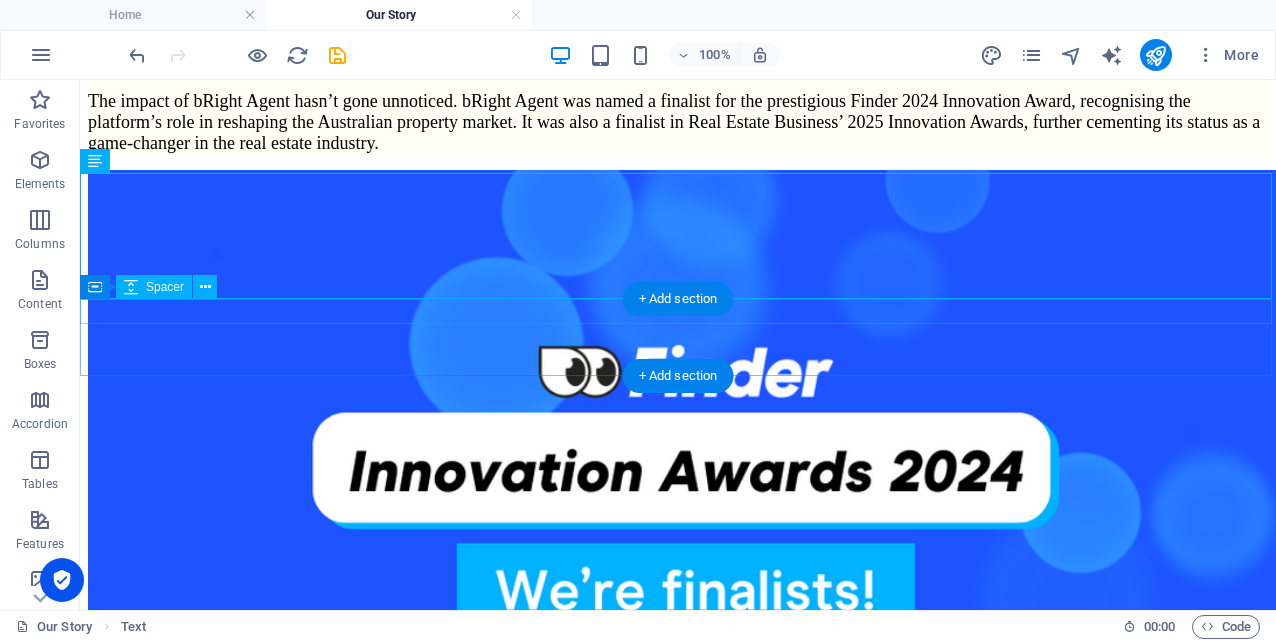 click at bounding box center [678, 2774] 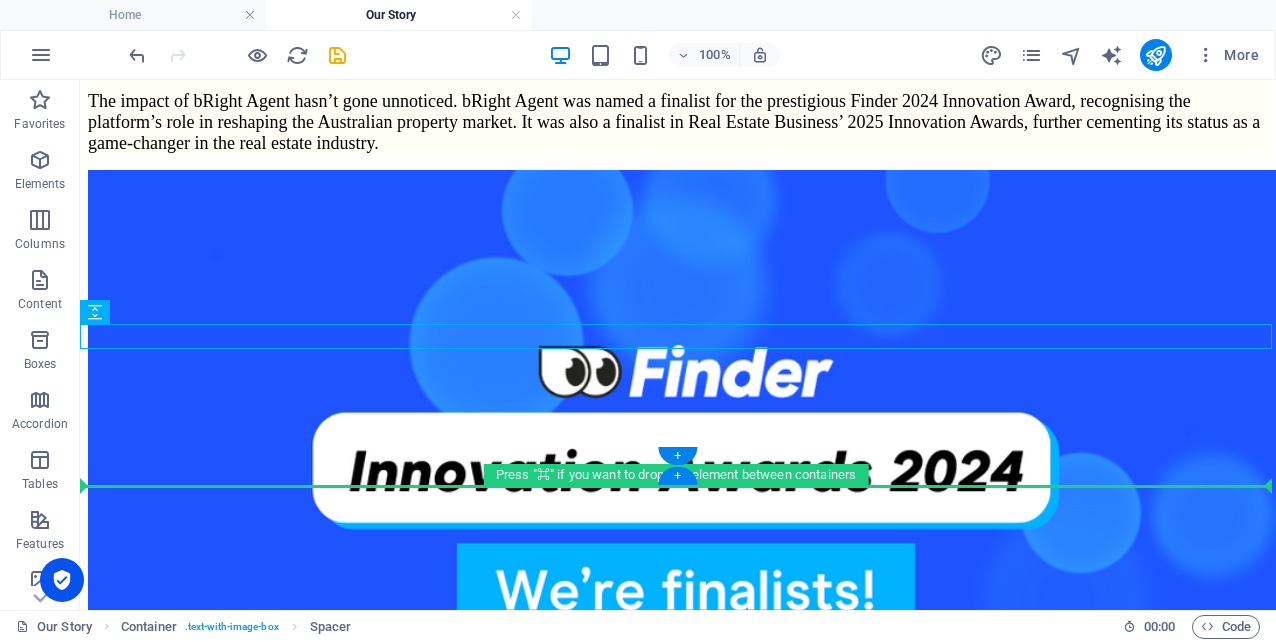 drag, startPoint x: 584, startPoint y: 332, endPoint x: 579, endPoint y: 478, distance: 146.08559 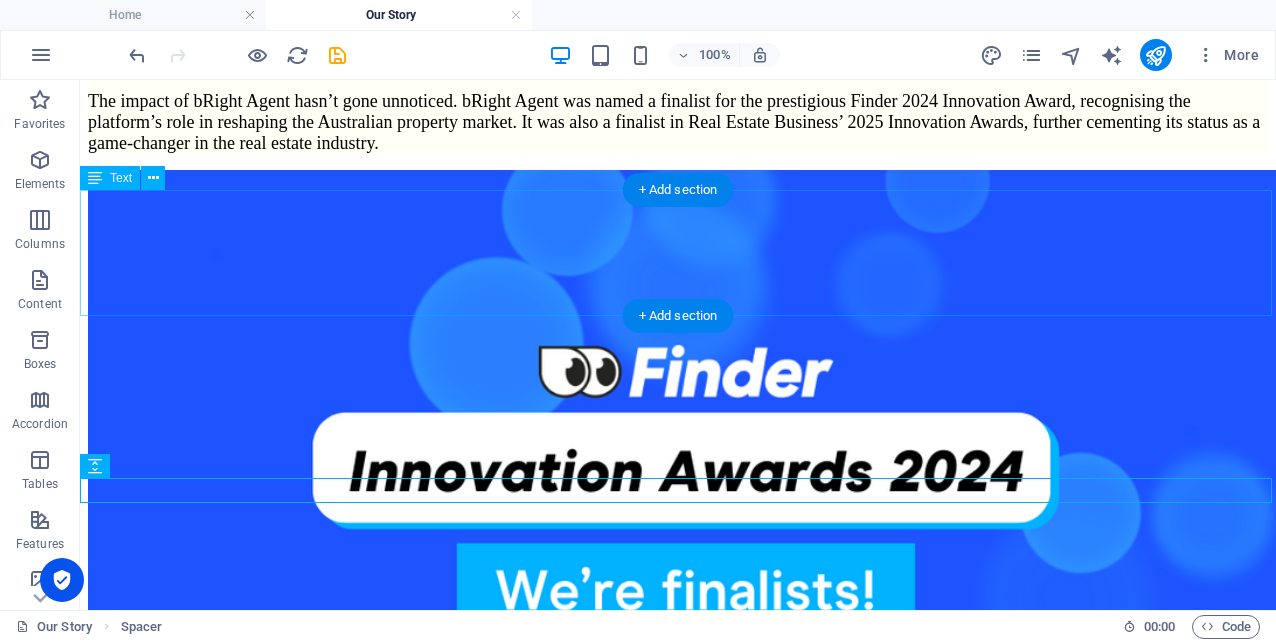scroll, scrollTop: 1199, scrollLeft: 0, axis: vertical 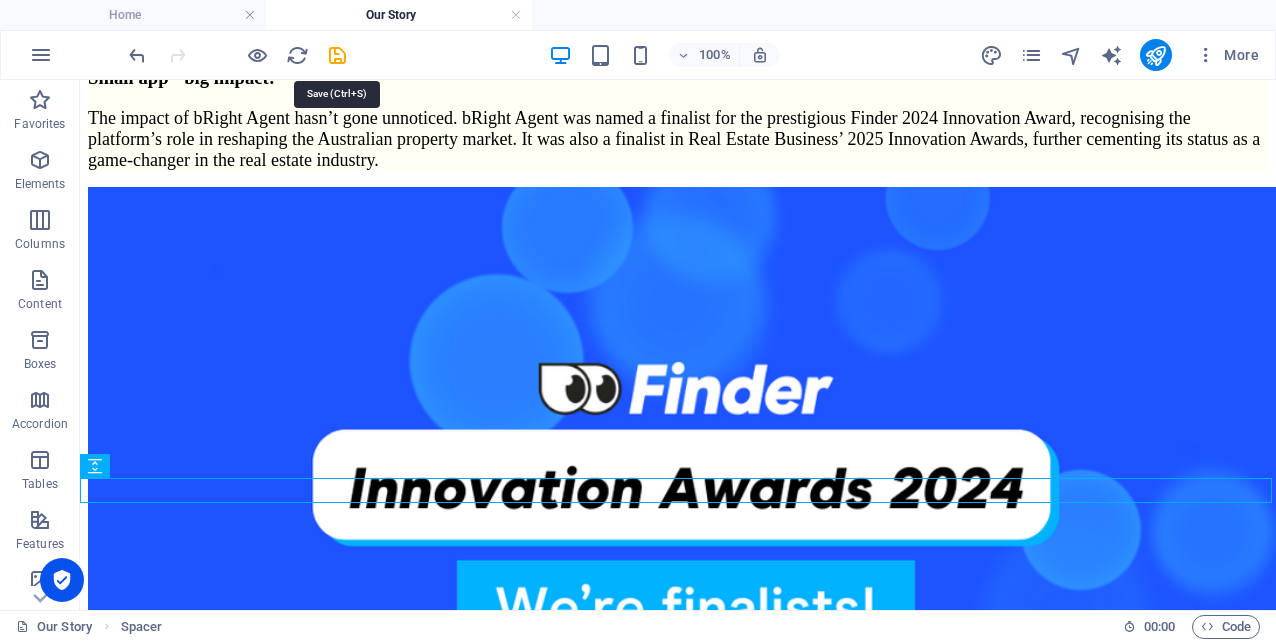 click at bounding box center [337, 55] 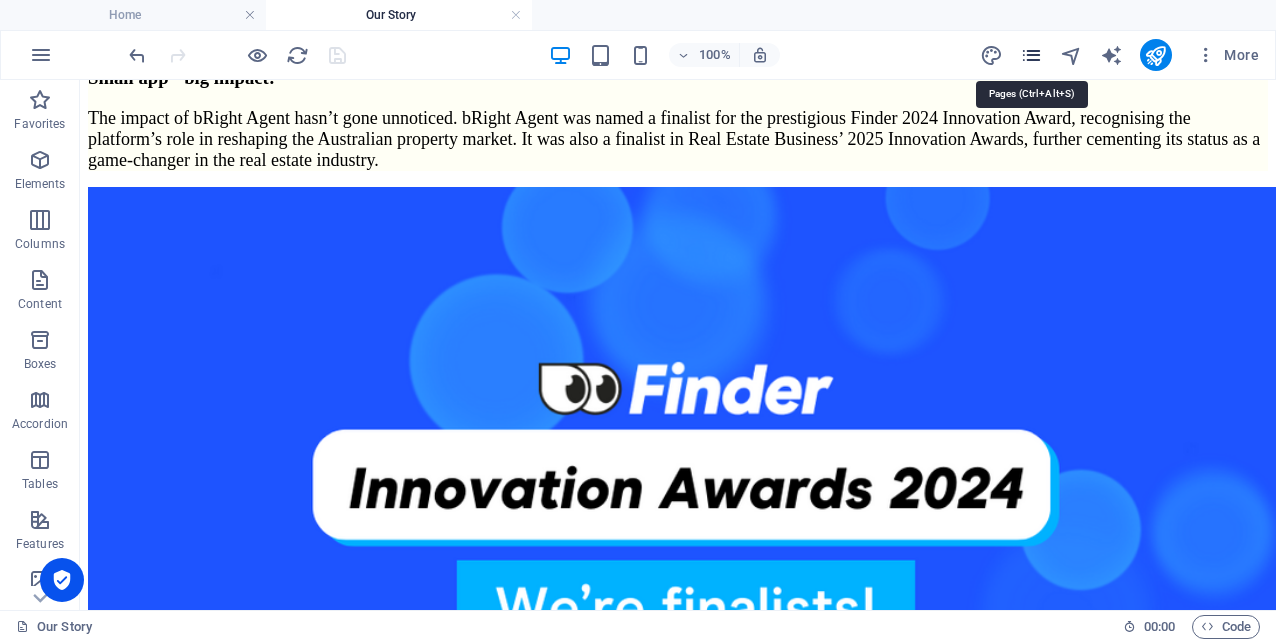 click at bounding box center [1031, 55] 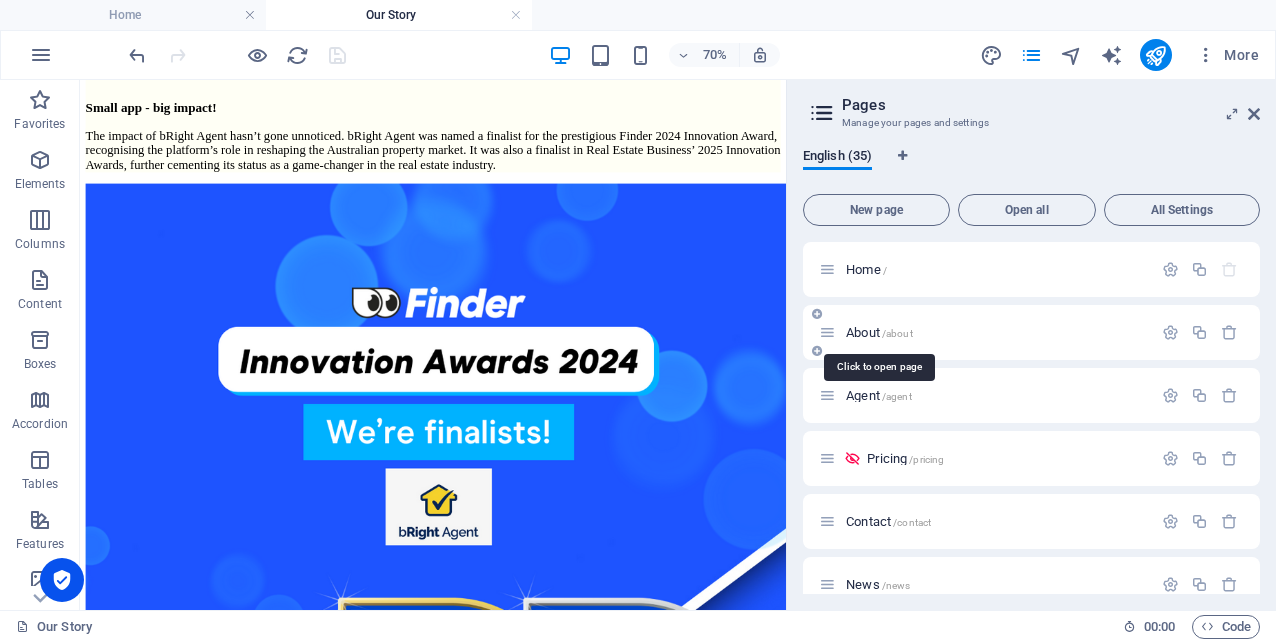click on "About /about" at bounding box center (879, 332) 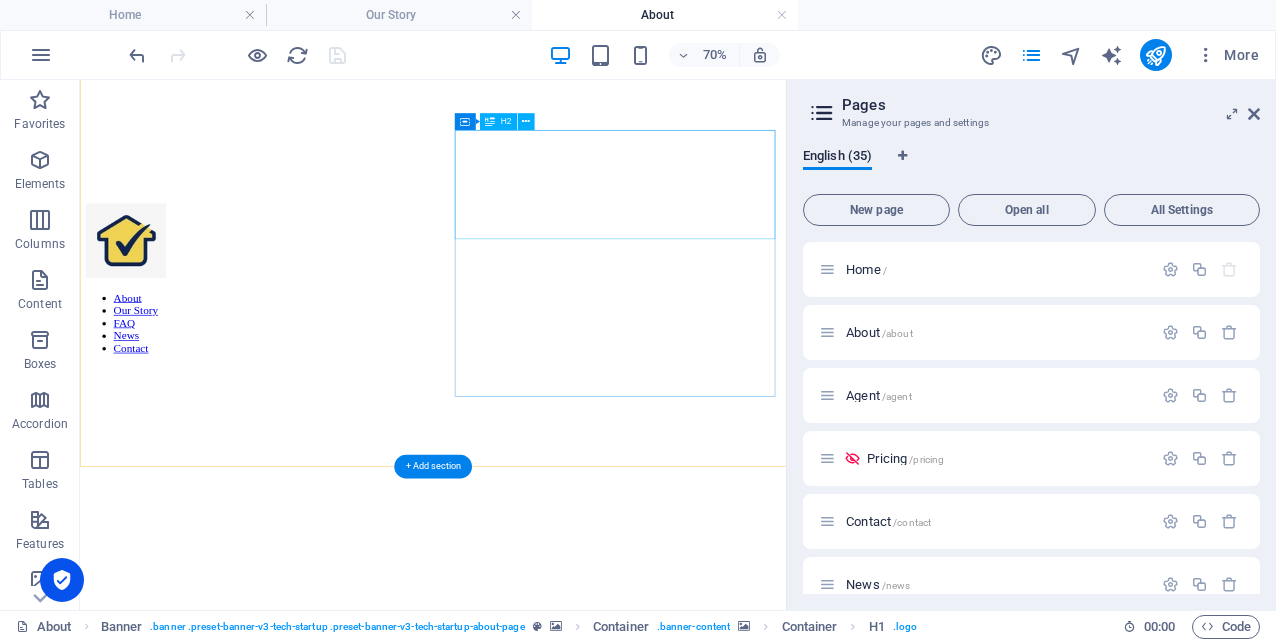 scroll, scrollTop: 739, scrollLeft: 0, axis: vertical 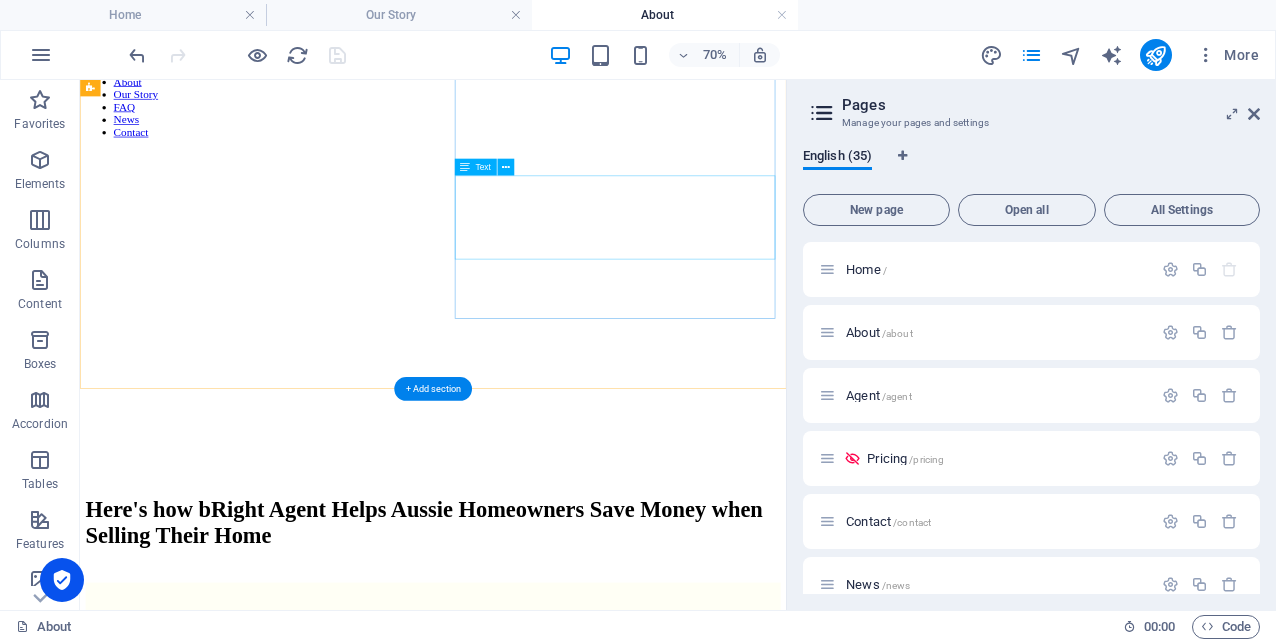 click on "To get started, download the free bRight Agent App which is available Australia-wide for iOS and Android in the app stores. From there, follow the prompts to add some basic property info, snap a few photos, add your timeline for selling and you're up and running." at bounding box center (584, 1448) 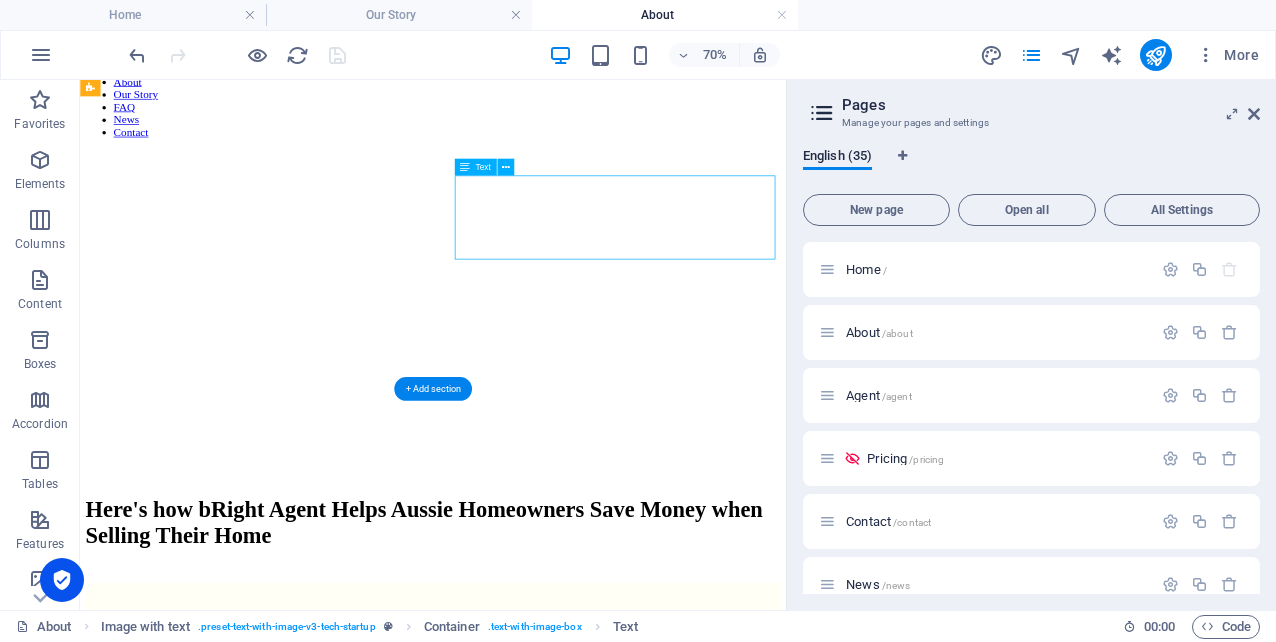 click on "To get started, download the free bRight Agent App which is available Australia-wide for iOS and Android in the app stores. From there, follow the prompts to add some basic property info, snap a few photos, add your timeline for selling and you're up and running." at bounding box center (584, 1448) 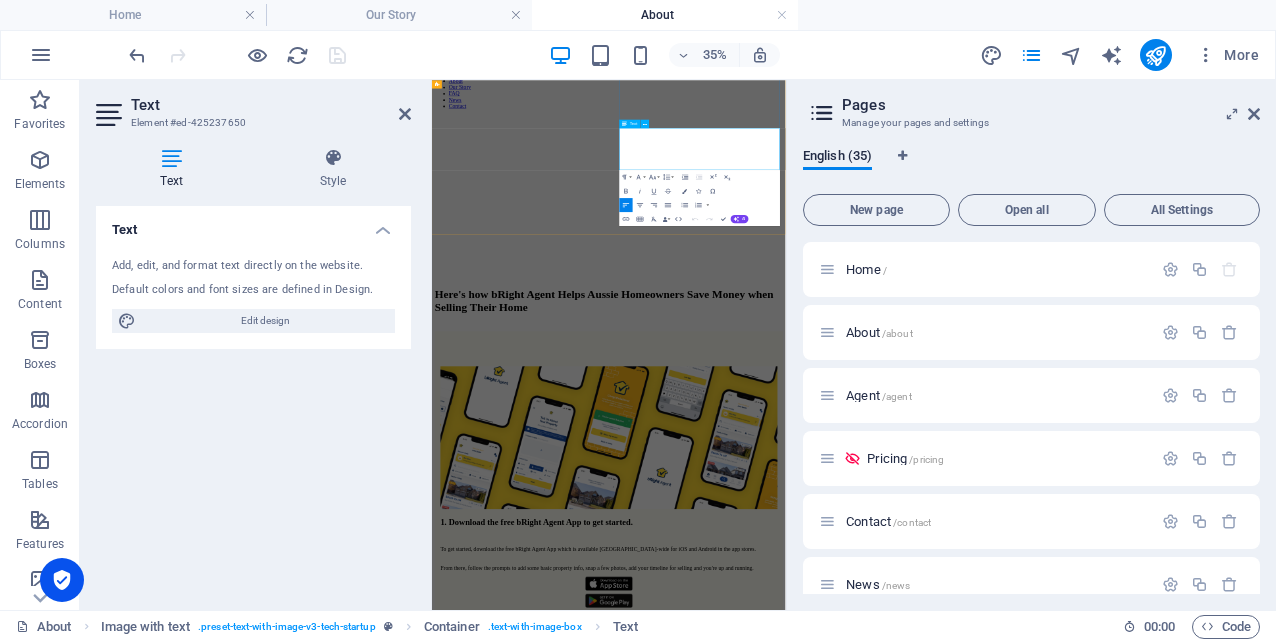 click on "From there, follow the prompts to add some basic property info, snap a few photos, add your timeline for selling and you're up and running." at bounding box center [937, 1466] 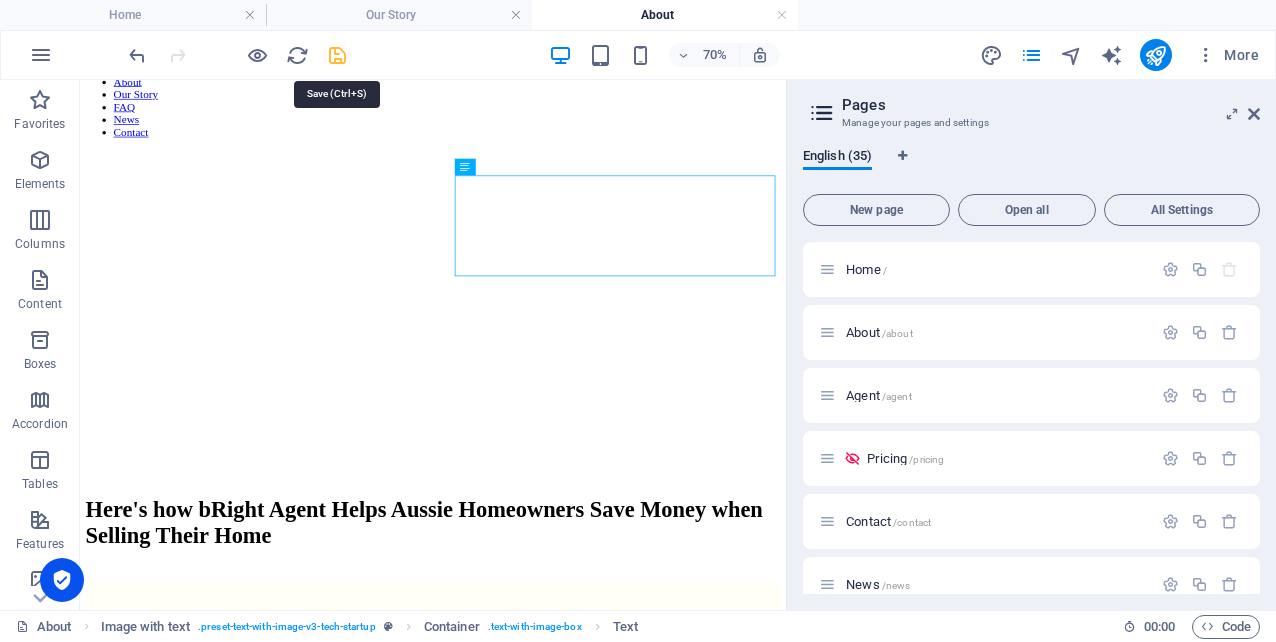 click at bounding box center (337, 55) 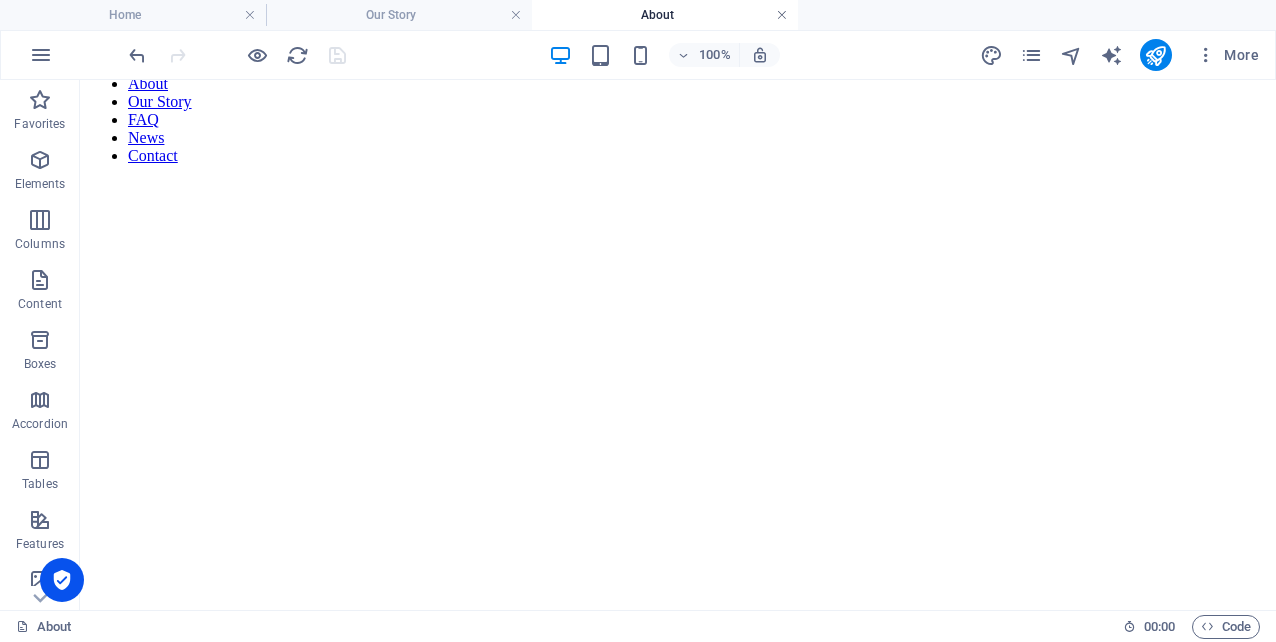 click at bounding box center [782, 15] 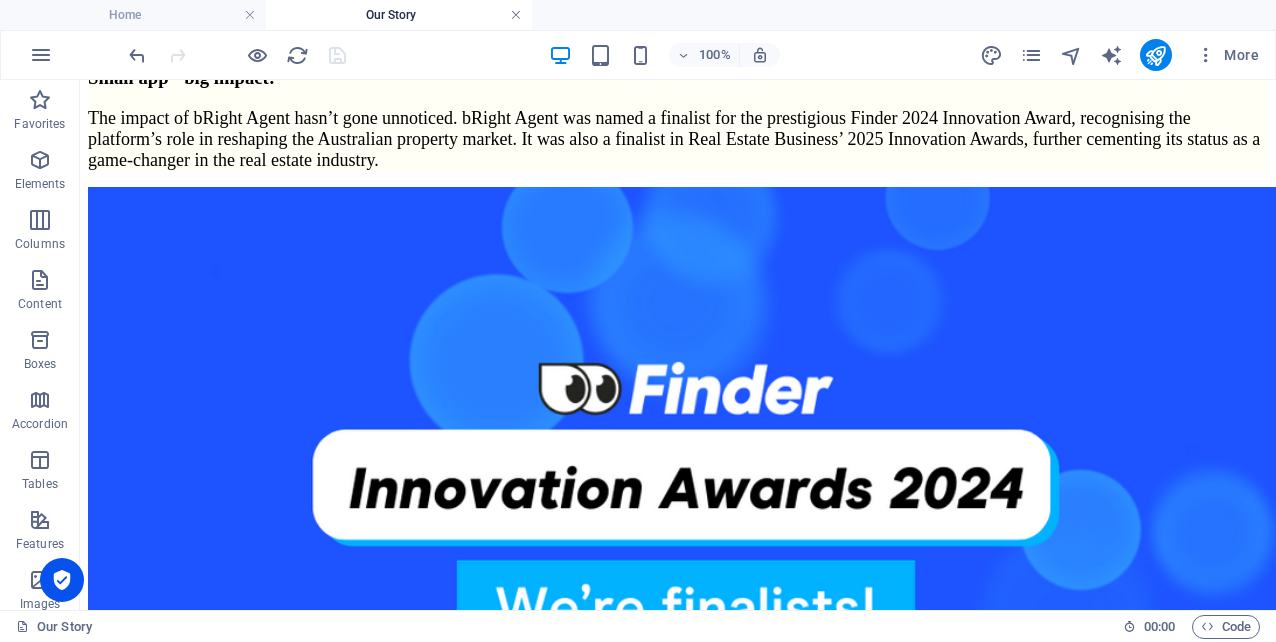click at bounding box center [516, 15] 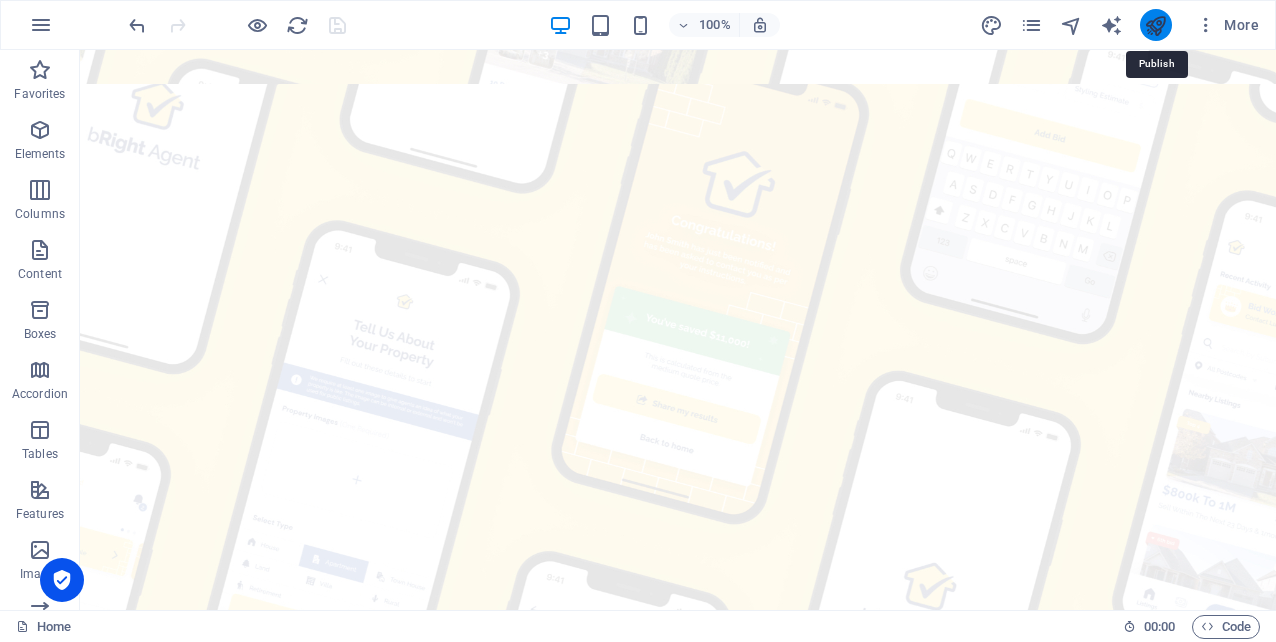 click at bounding box center [1155, 25] 